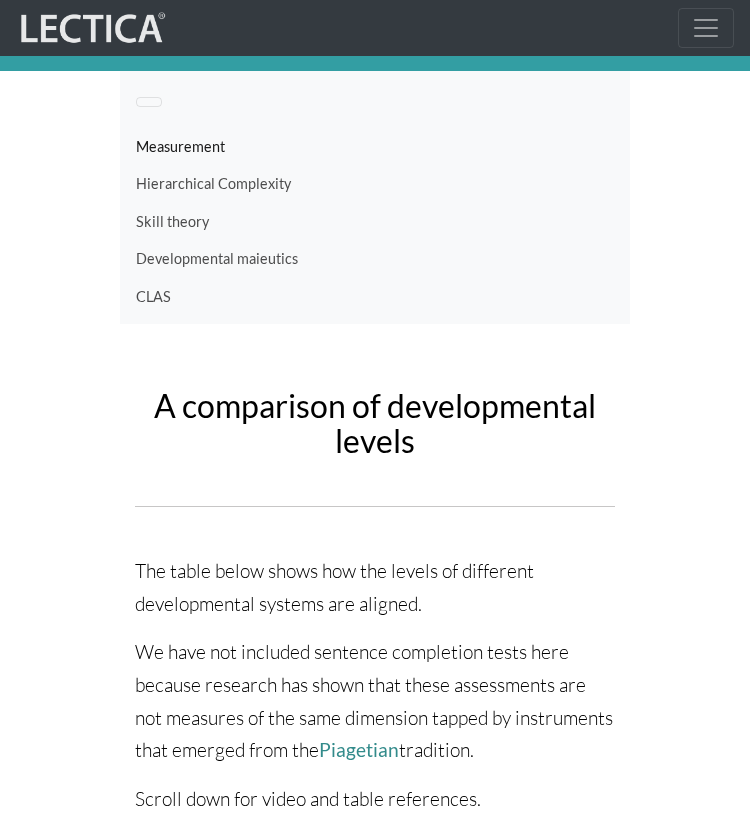 scroll, scrollTop: 0, scrollLeft: 0, axis: both 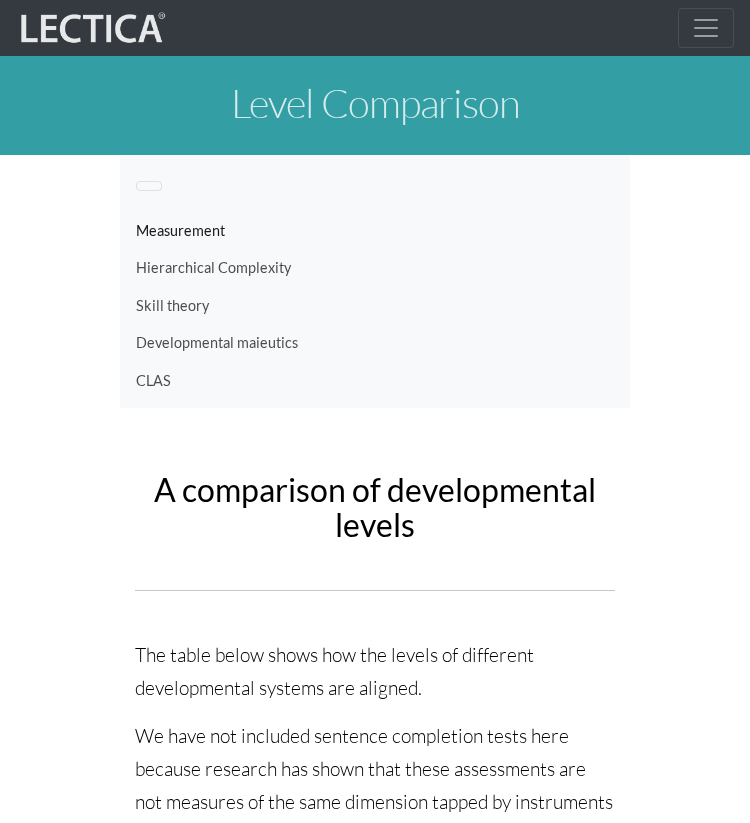 click at bounding box center (706, 28) 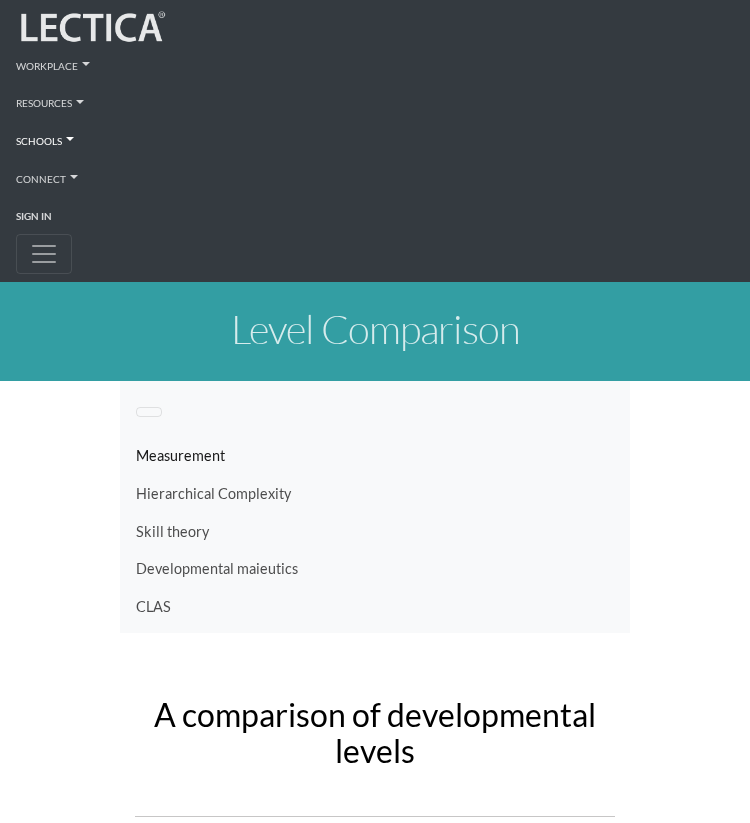 click on "Schools" at bounding box center [375, 140] 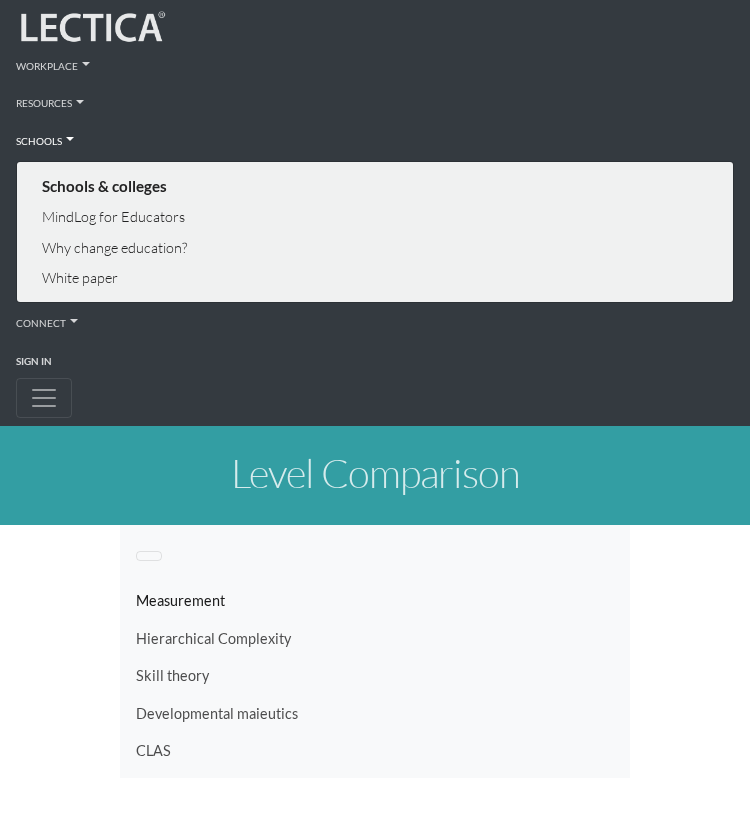 click on "Schools" at bounding box center [375, 140] 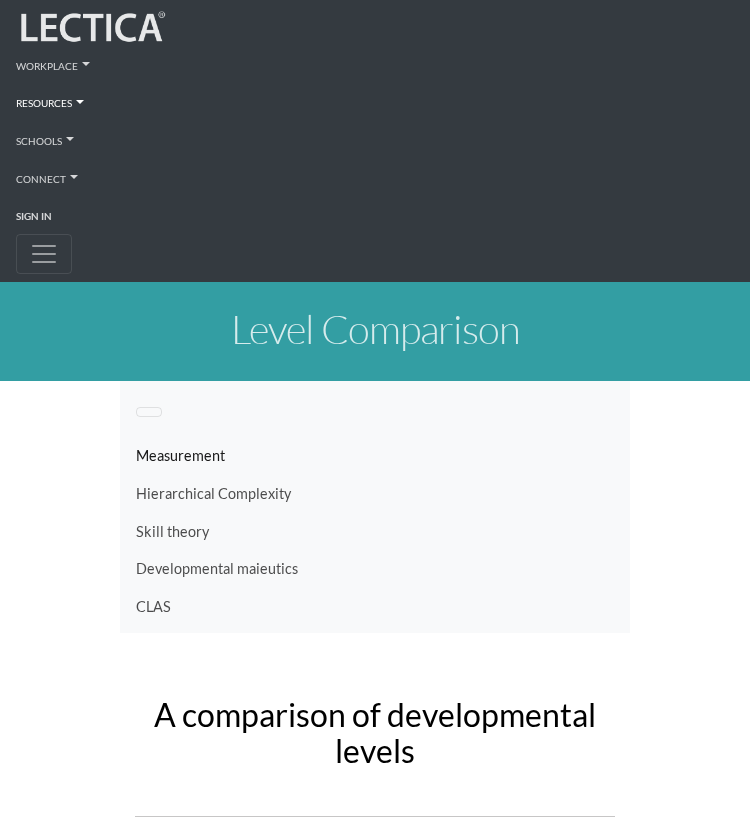 click on "Resources" at bounding box center (375, 102) 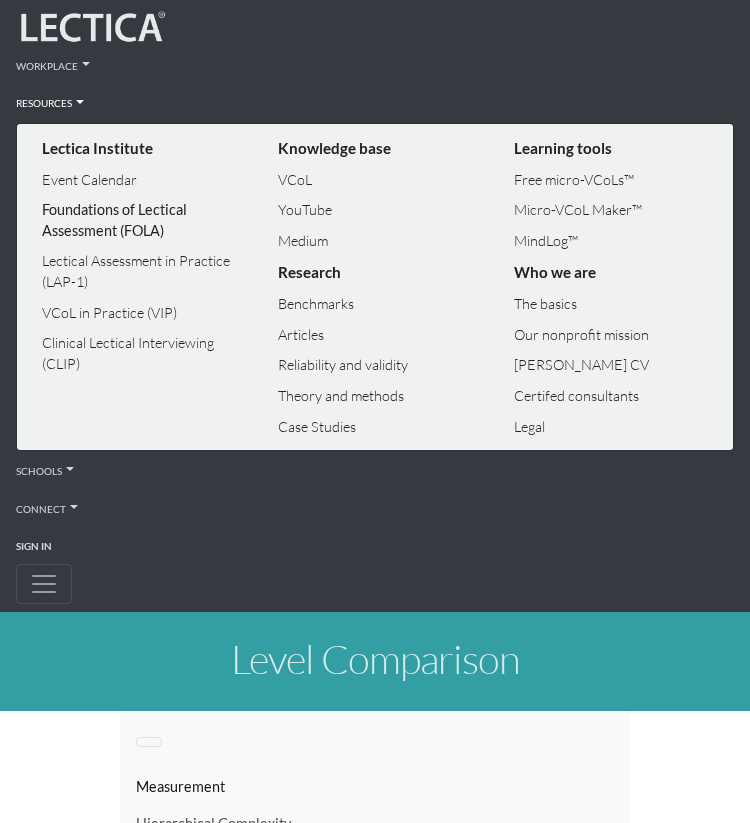 click on "Foundations of Lectical Assessment (FOLA)" at bounding box center [140, 220] 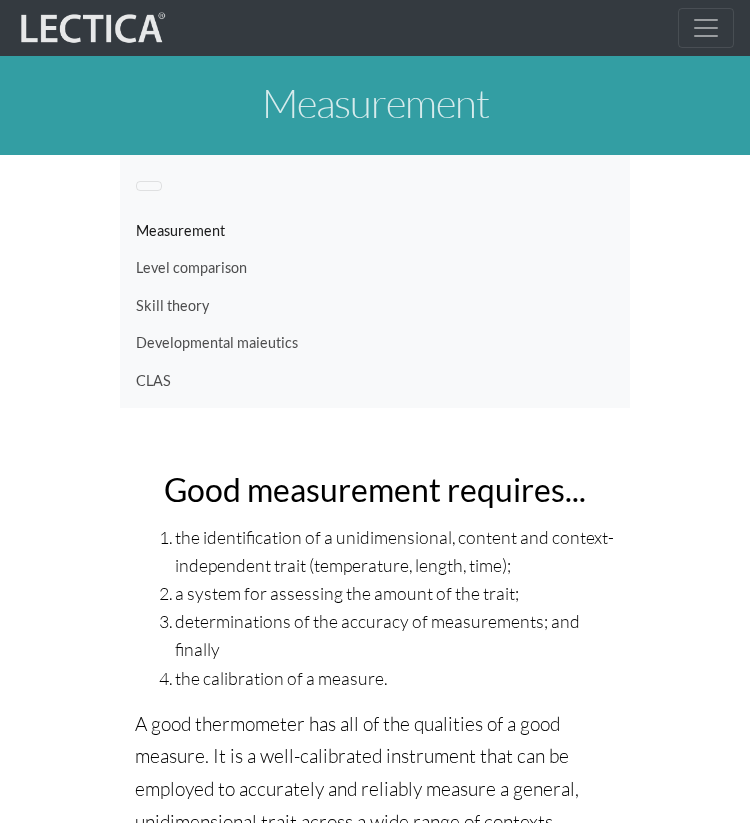 scroll, scrollTop: 0, scrollLeft: 0, axis: both 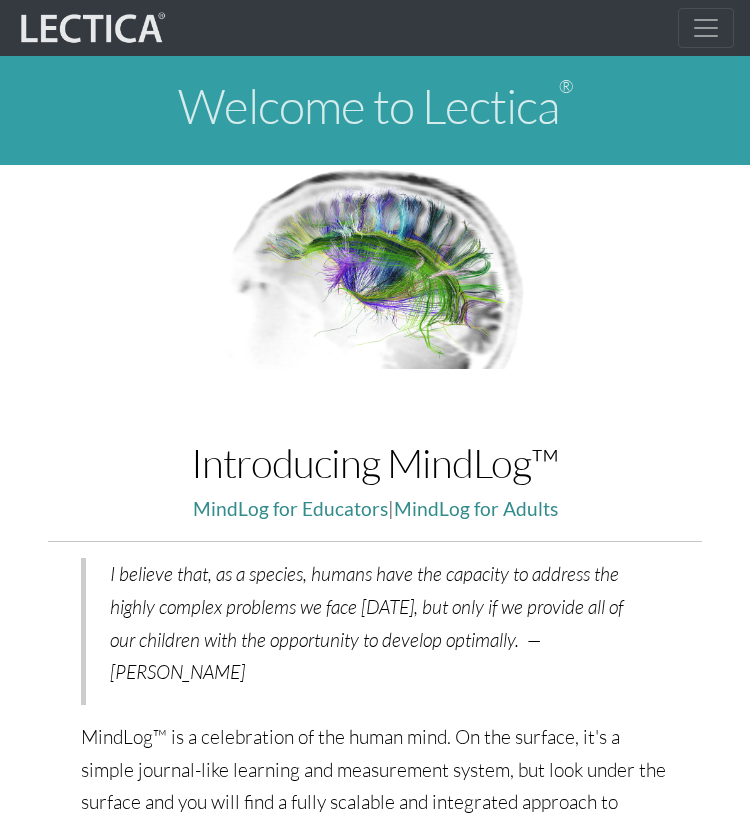click at bounding box center (706, 28) 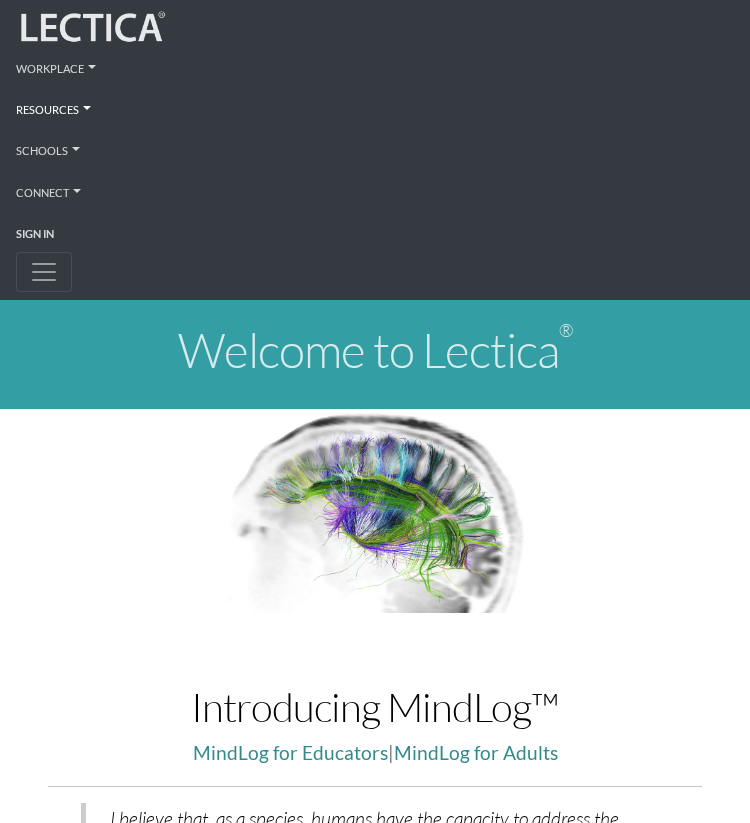 click on "Resources" at bounding box center [375, 107] 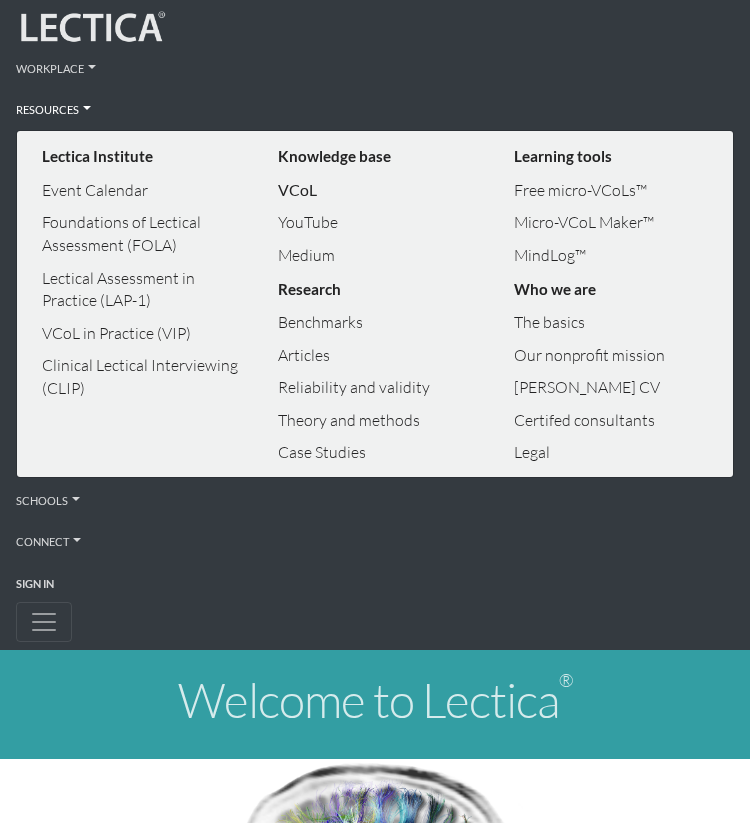 click on "VCoL" at bounding box center [376, 190] 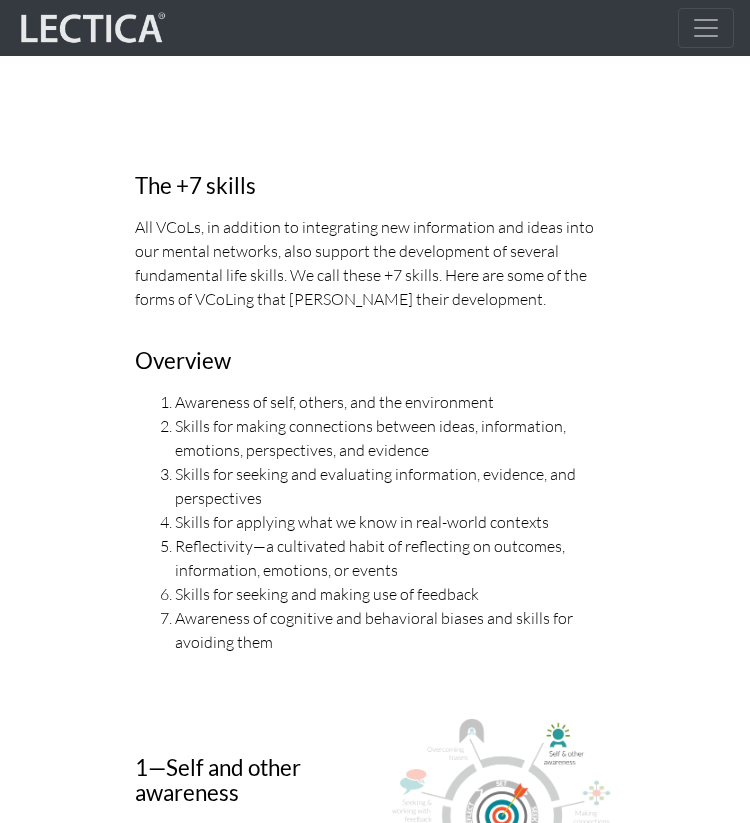 scroll, scrollTop: 1789, scrollLeft: 0, axis: vertical 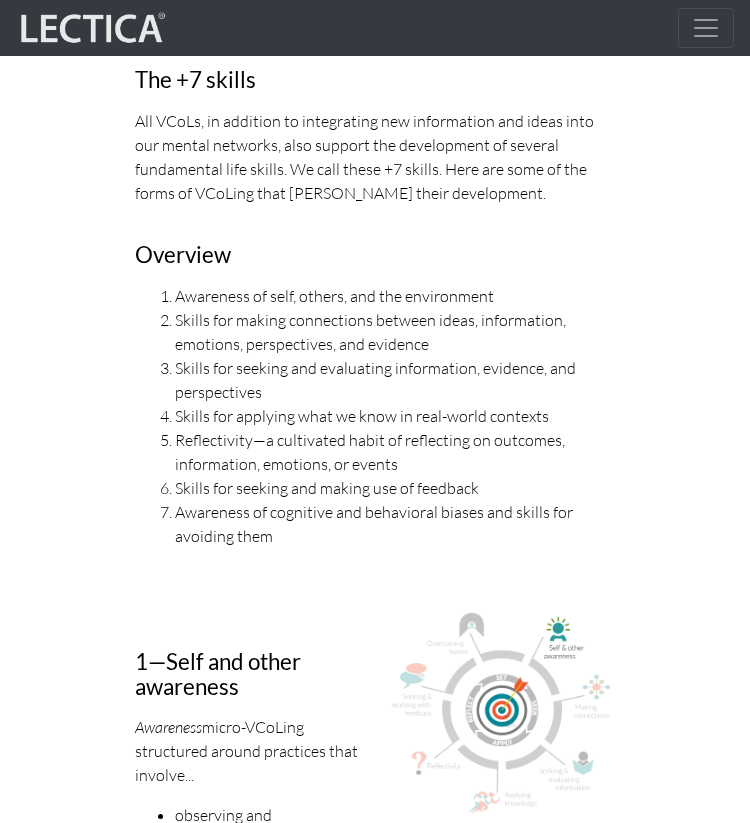 click on "Awareness of cognitive and behavioral biases and skills for avoiding them" at bounding box center [395, 524] 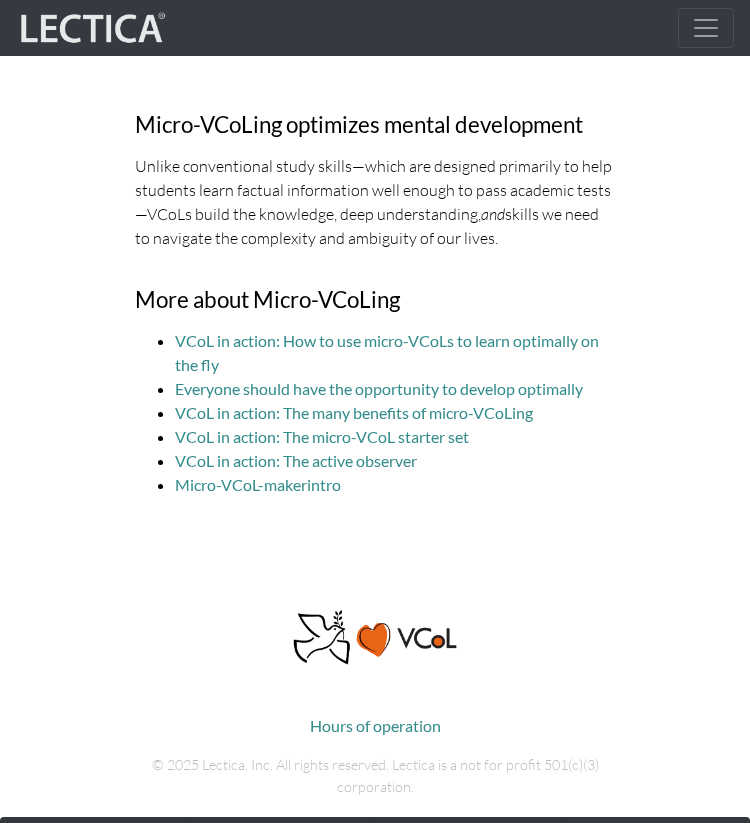 scroll, scrollTop: 6057, scrollLeft: 0, axis: vertical 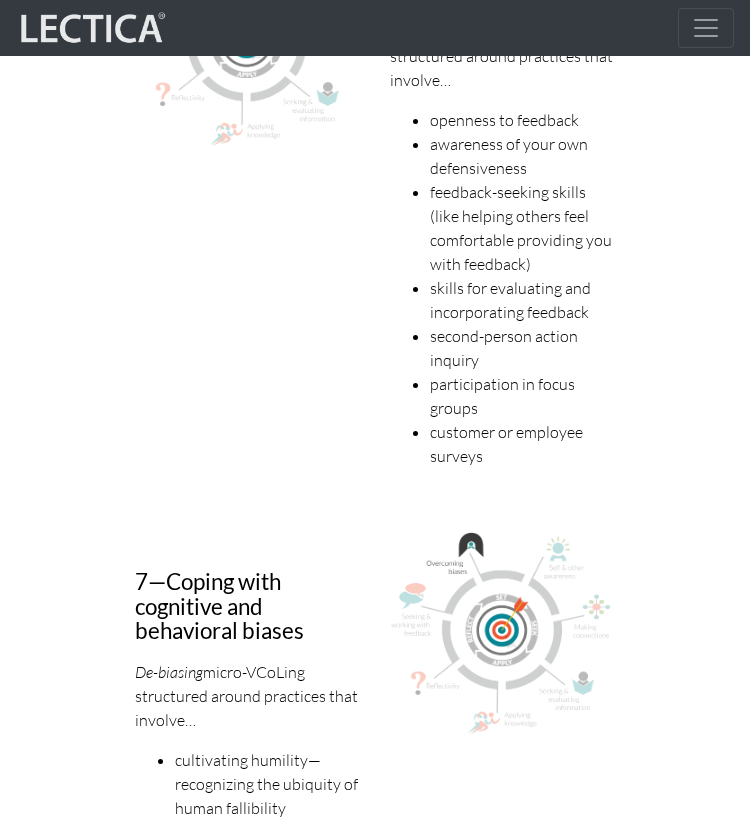 click at bounding box center (706, 28) 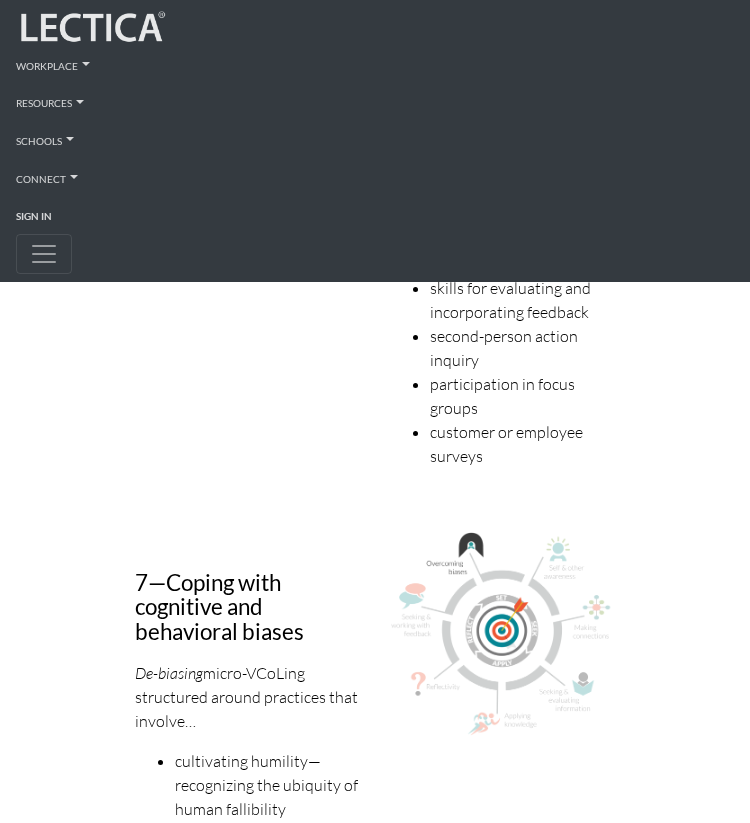 scroll, scrollTop: 5331, scrollLeft: 0, axis: vertical 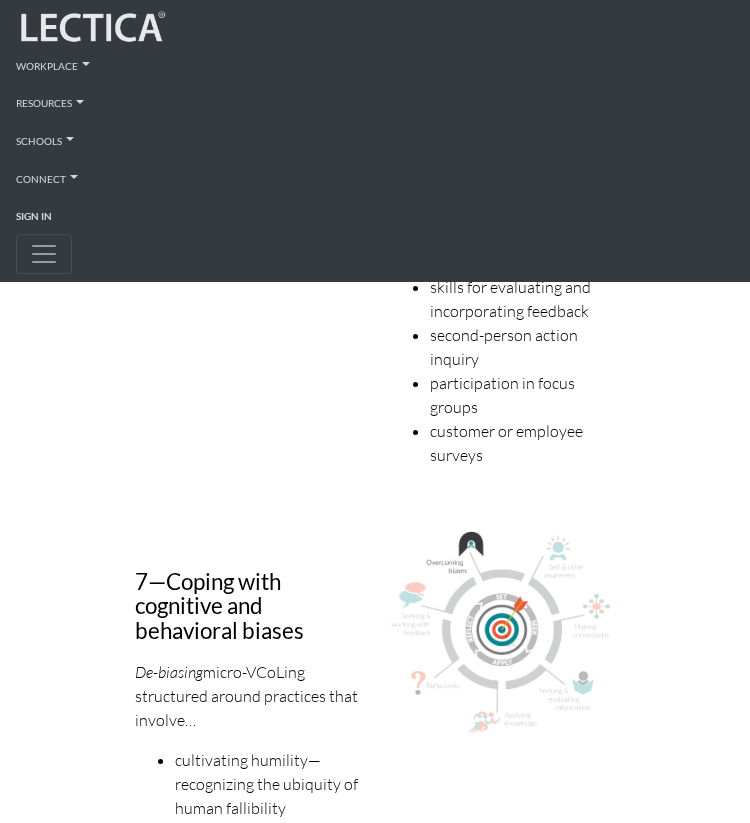 click on "Workplace
Assessments
Why LectaTests?
About LectaTests
Leadership
Leader development
Lectica for the C-suite
Team Fit Snapshot
Lectica Inside
Recruitment
Human capital value chain
Role complexity analysis
Recruitment tools
Resources
Lectica Institute
Event Calendar" at bounding box center (375, 141) 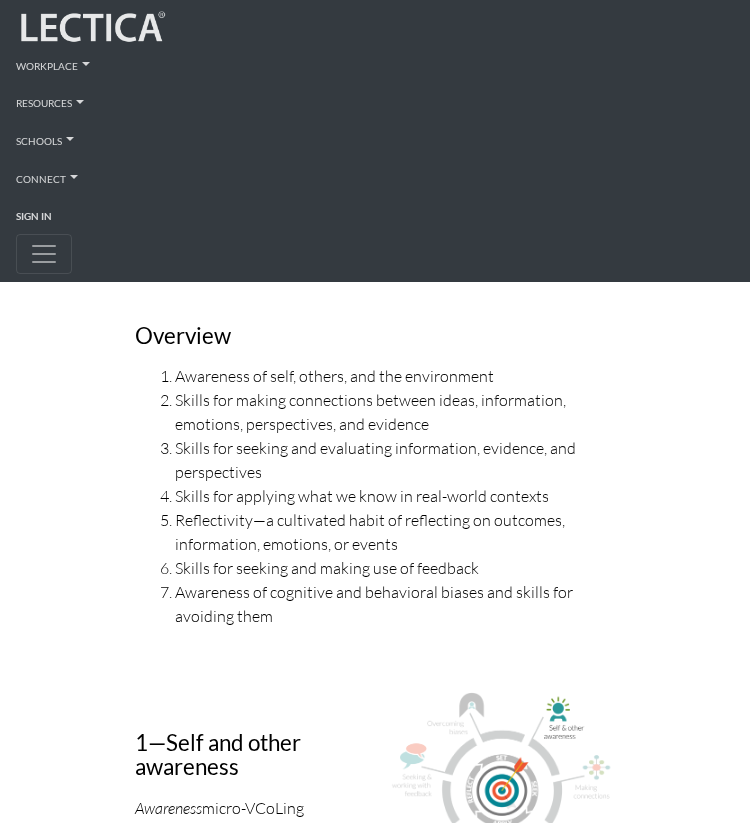 click on "Awareness of self, others, and the environment" at bounding box center [395, 376] 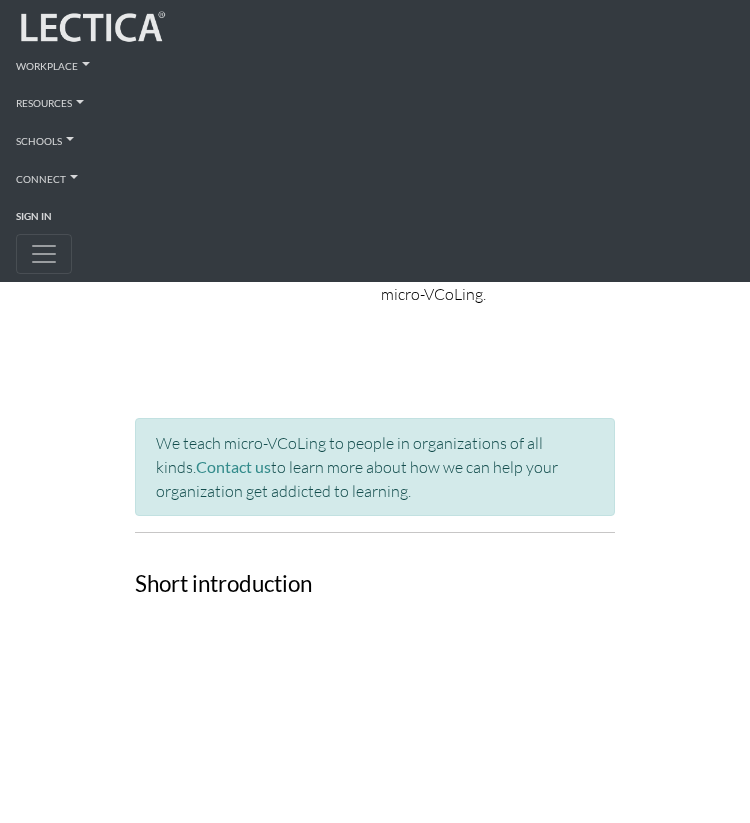 scroll, scrollTop: 1069, scrollLeft: 0, axis: vertical 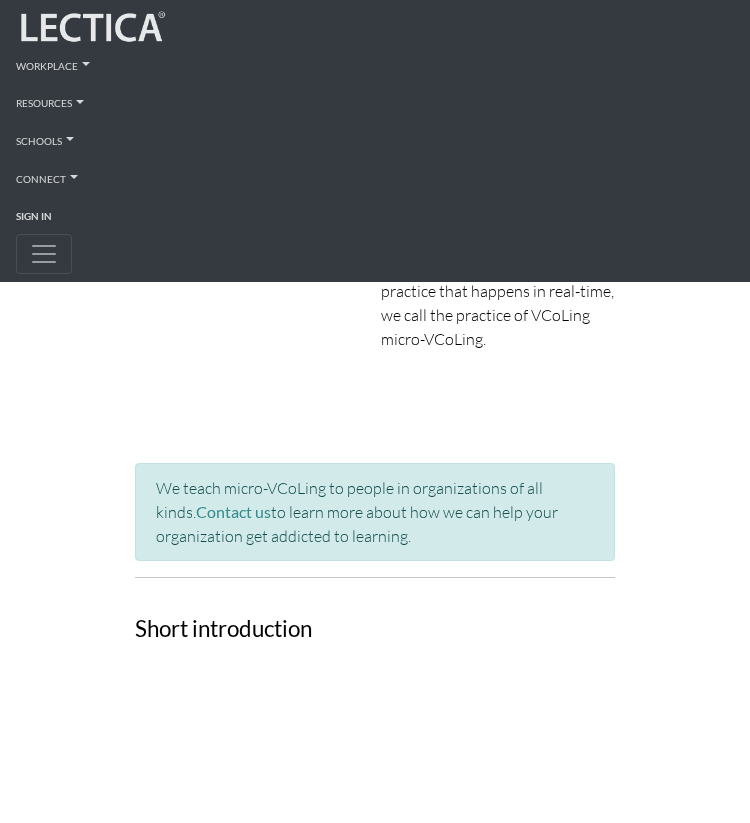 click at bounding box center [243, -61] 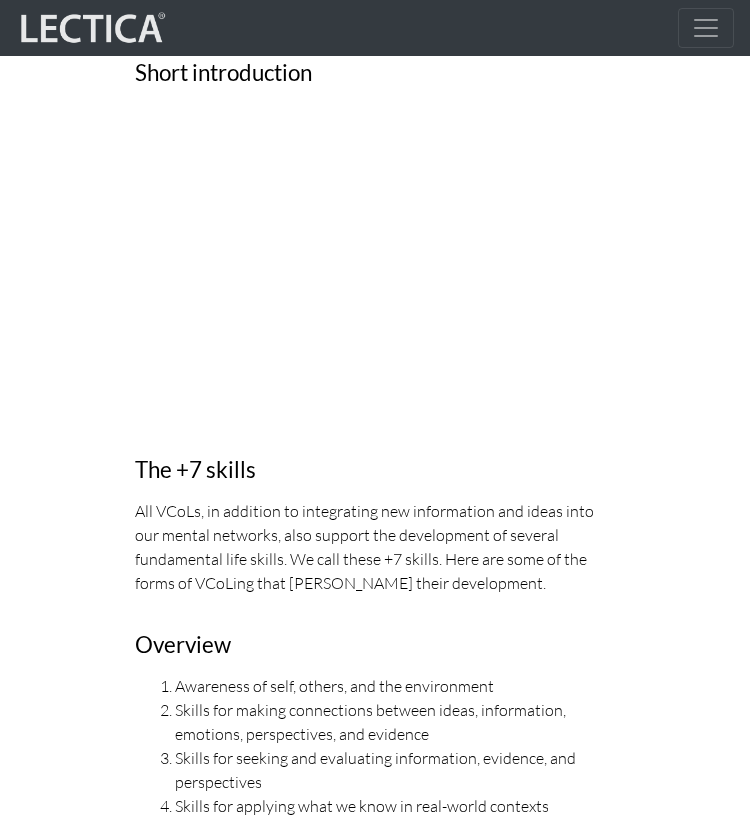 scroll, scrollTop: 1400, scrollLeft: 0, axis: vertical 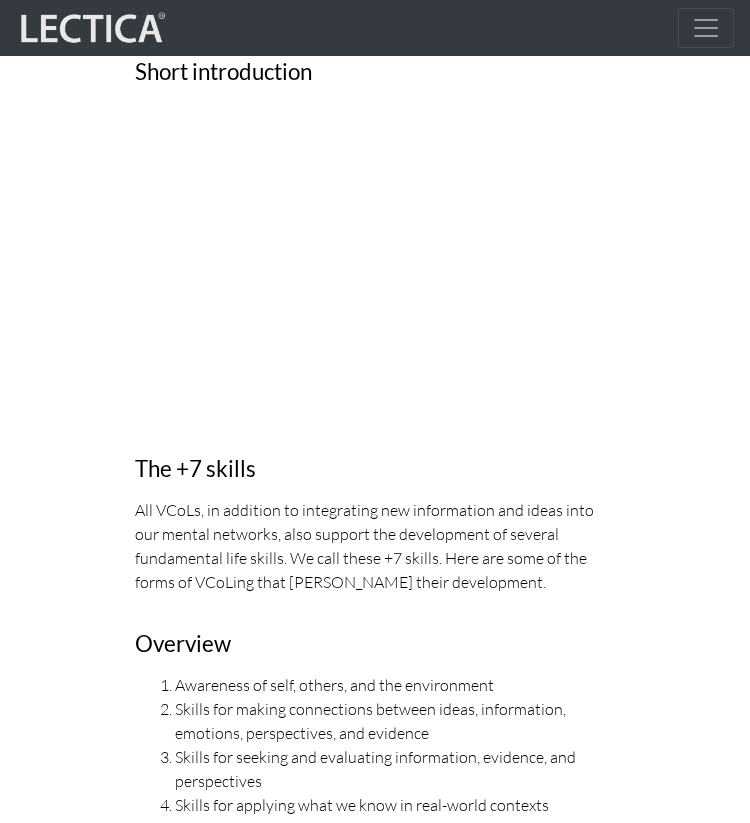 click on "All VCoLs, in addition to integrating new information and ideas into our mental networks, also support the development of several fundamental life skills. We call these +7 skills. Here are some of the forms of VCoLing that foster their development." at bounding box center [375, 546] 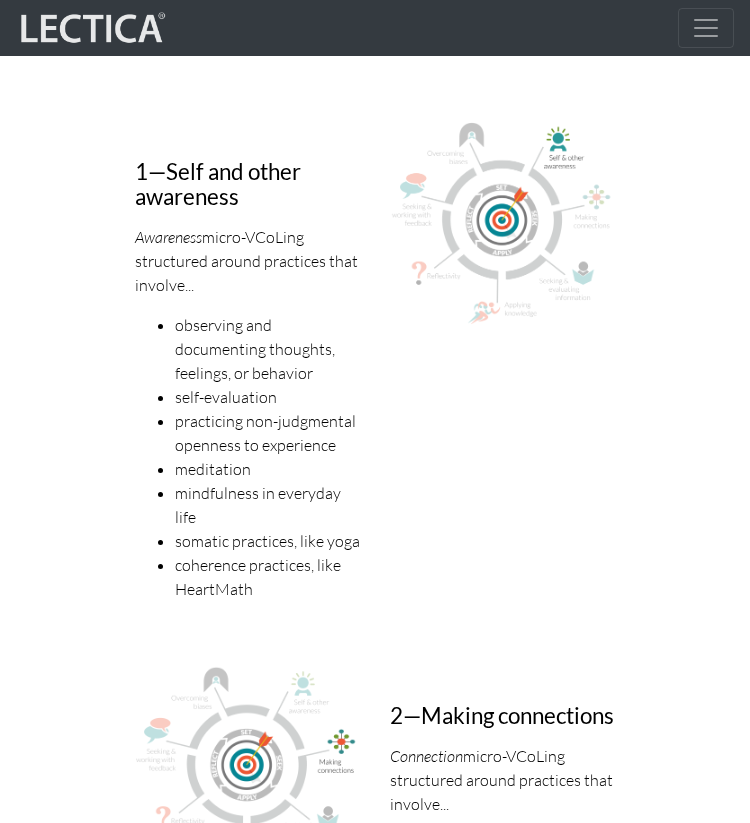 scroll, scrollTop: 2295, scrollLeft: 0, axis: vertical 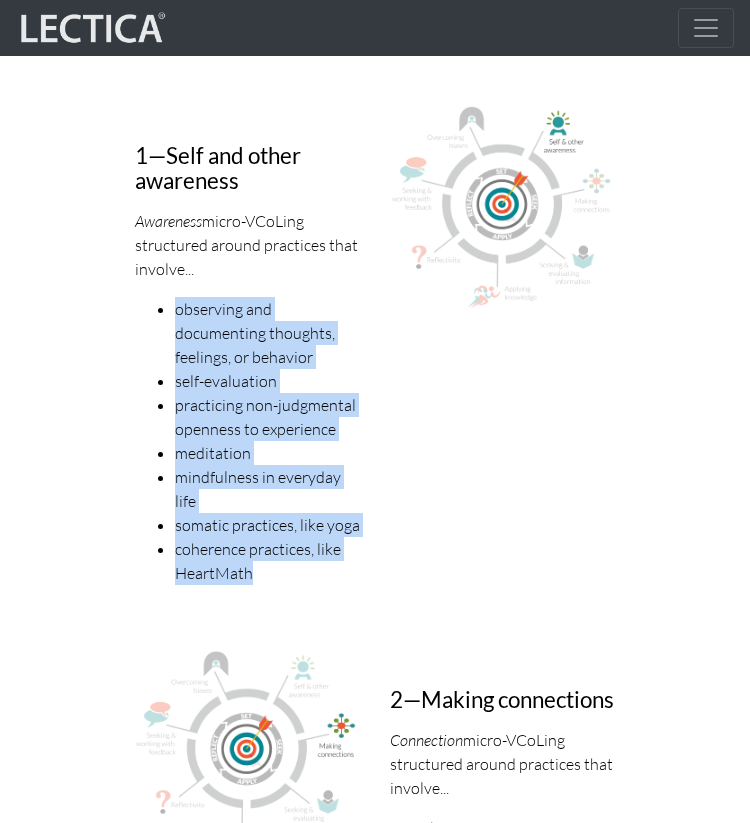 drag, startPoint x: 265, startPoint y: 579, endPoint x: 157, endPoint y: 304, distance: 295.4471 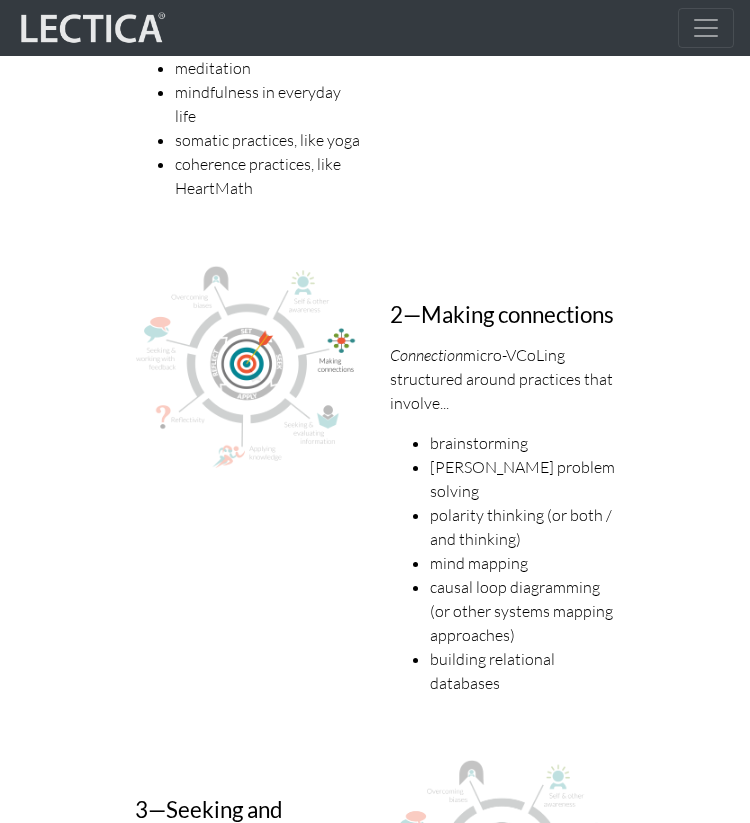 scroll, scrollTop: 2741, scrollLeft: 0, axis: vertical 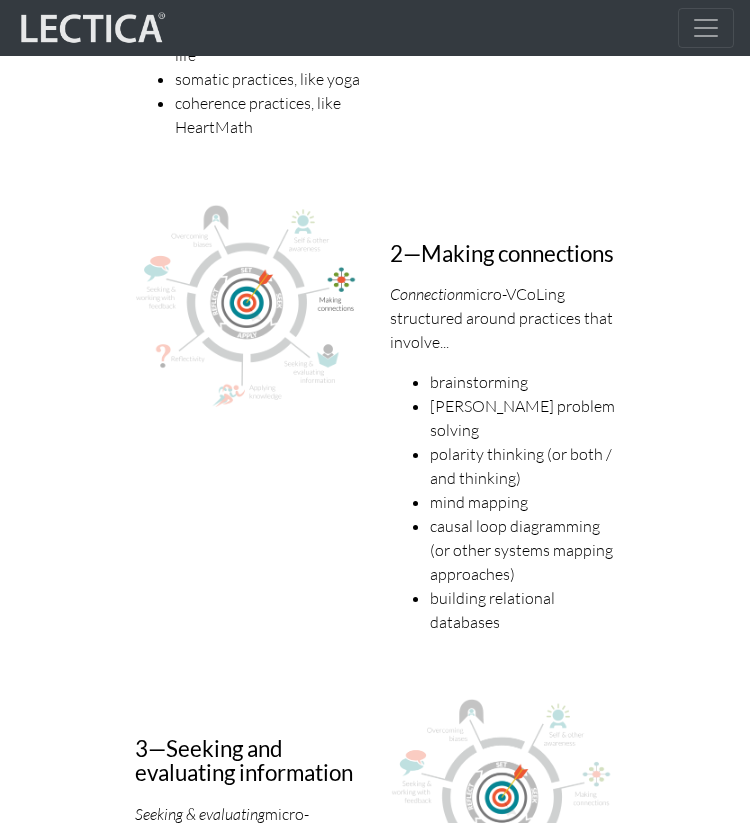 click on "polarity thinking (or both / and thinking)" at bounding box center (522, 466) 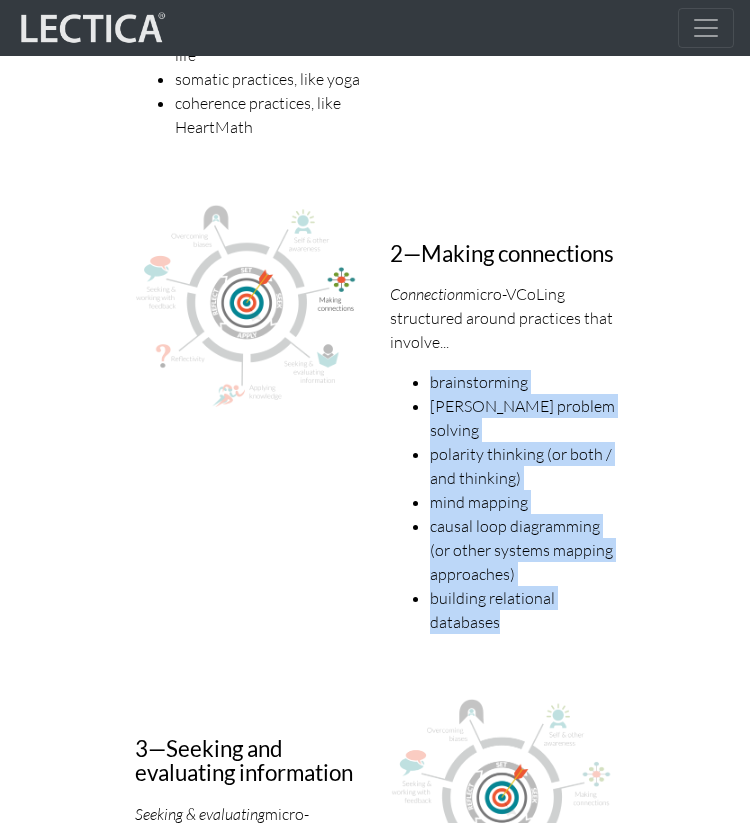 drag, startPoint x: 553, startPoint y: 642, endPoint x: 422, endPoint y: 405, distance: 270.79514 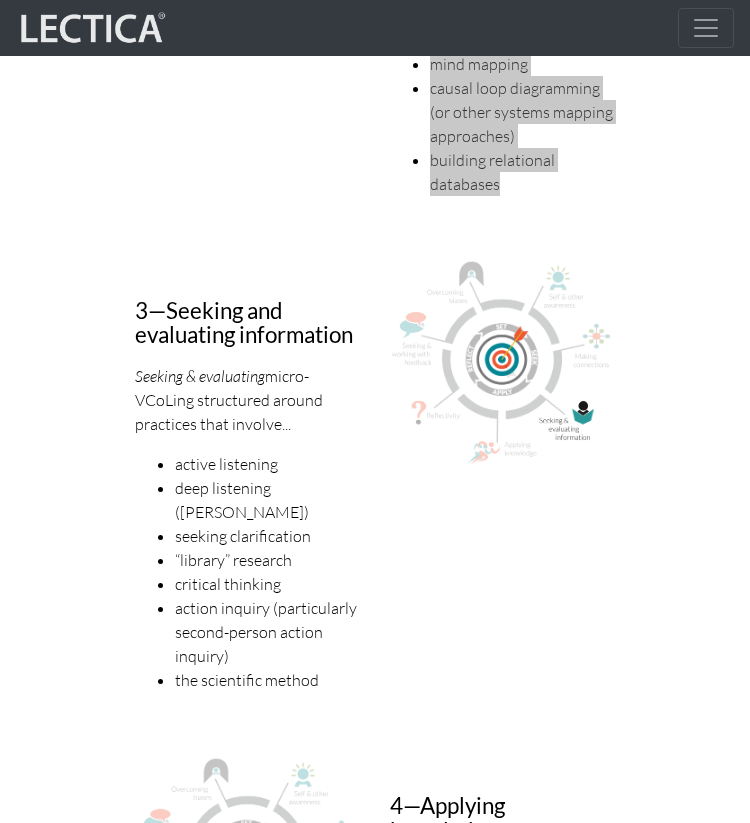 scroll, scrollTop: 3410, scrollLeft: 0, axis: vertical 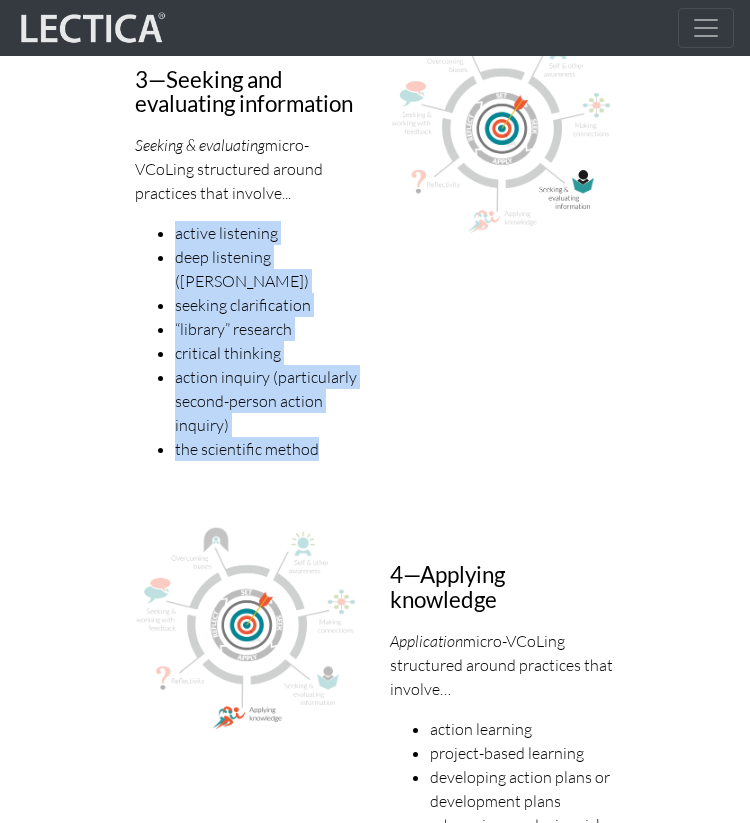 drag, startPoint x: 341, startPoint y: 447, endPoint x: 166, endPoint y: 262, distance: 254.65663 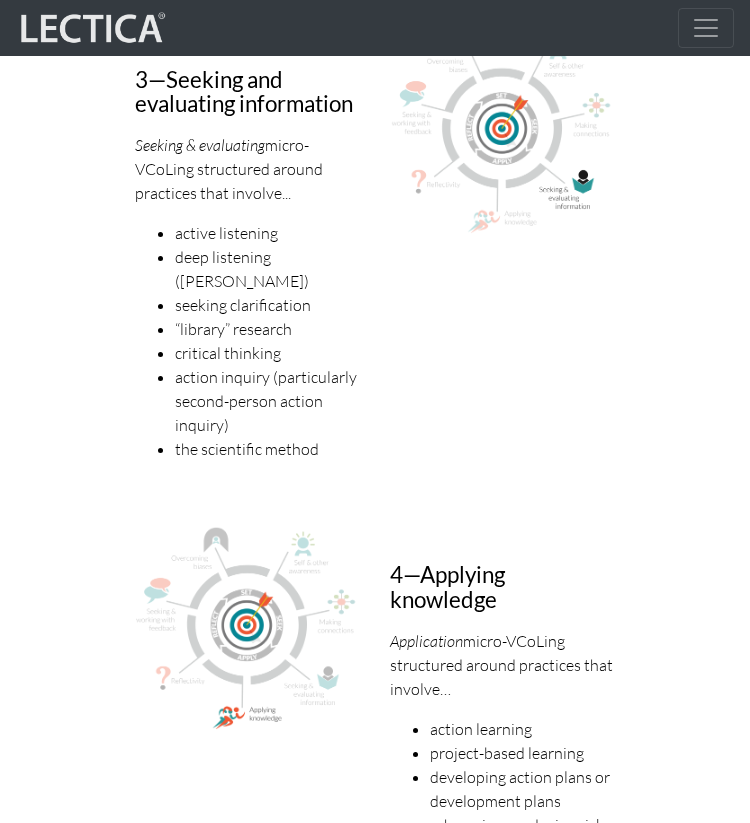 click on "action inquiry (particularly second-person action inquiry)" at bounding box center [267, 401] 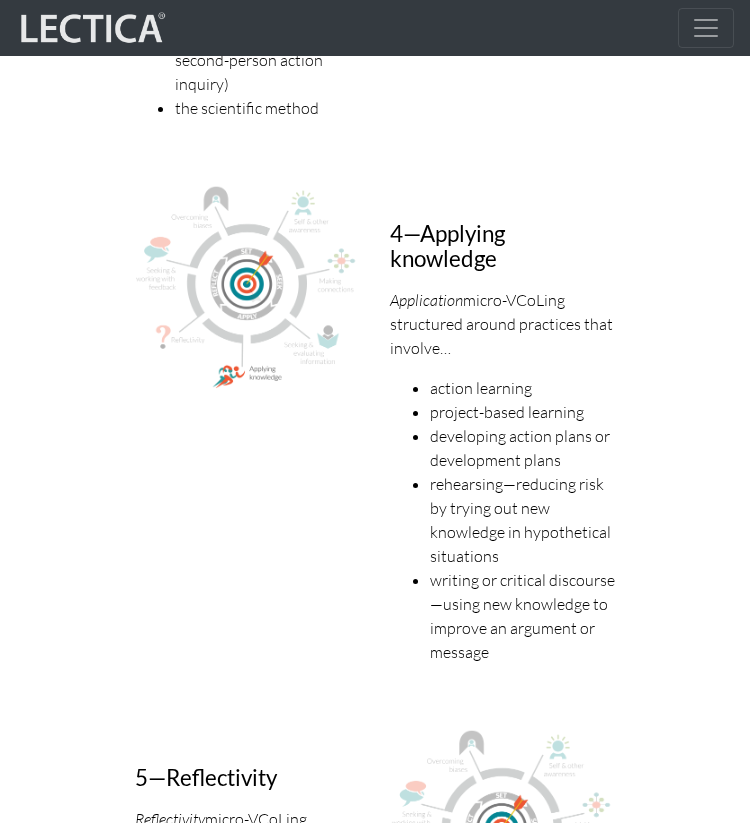 scroll, scrollTop: 3796, scrollLeft: 0, axis: vertical 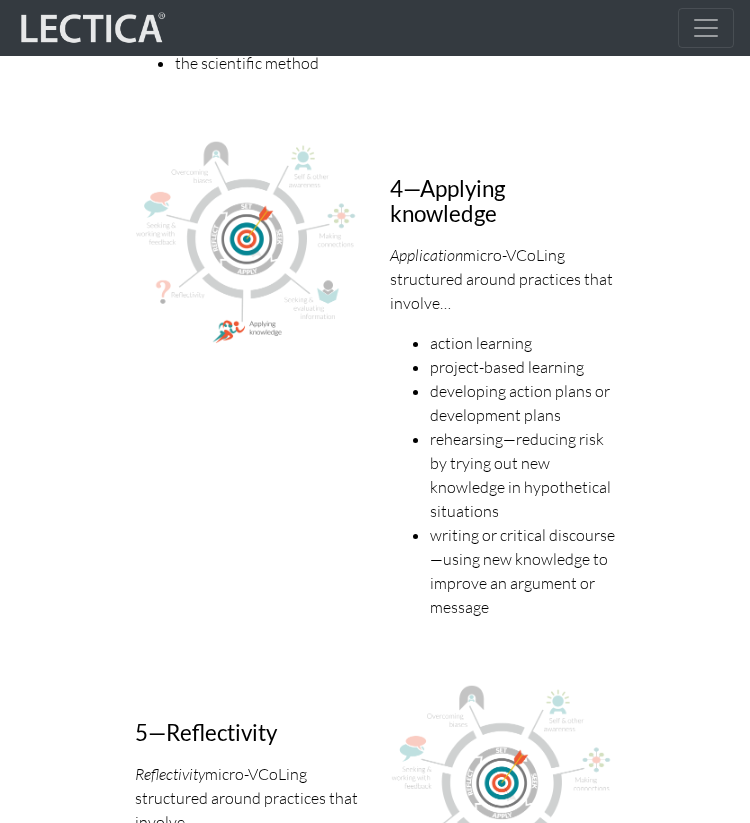 click on "rehearsing—reducing risk by trying out new knowledge in hypothetical situations" at bounding box center (522, 475) 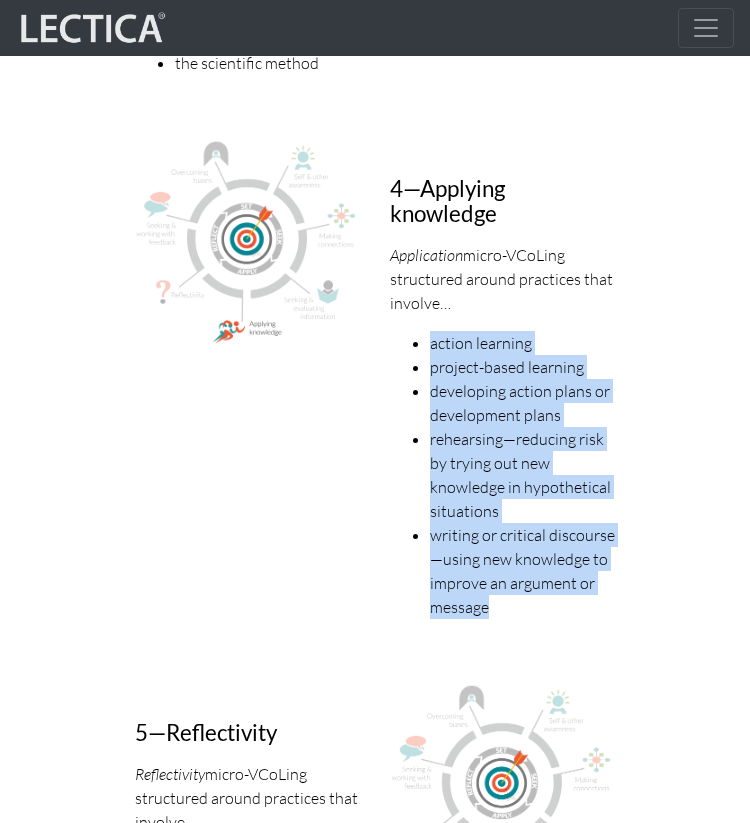 drag, startPoint x: 508, startPoint y: 609, endPoint x: 420, endPoint y: 346, distance: 277.33194 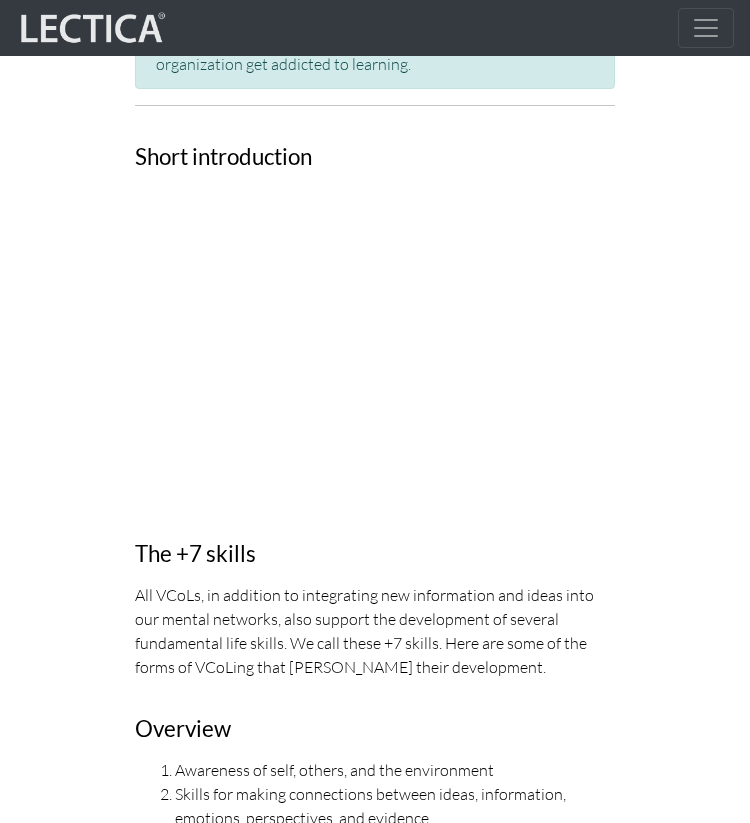 scroll, scrollTop: 1320, scrollLeft: 0, axis: vertical 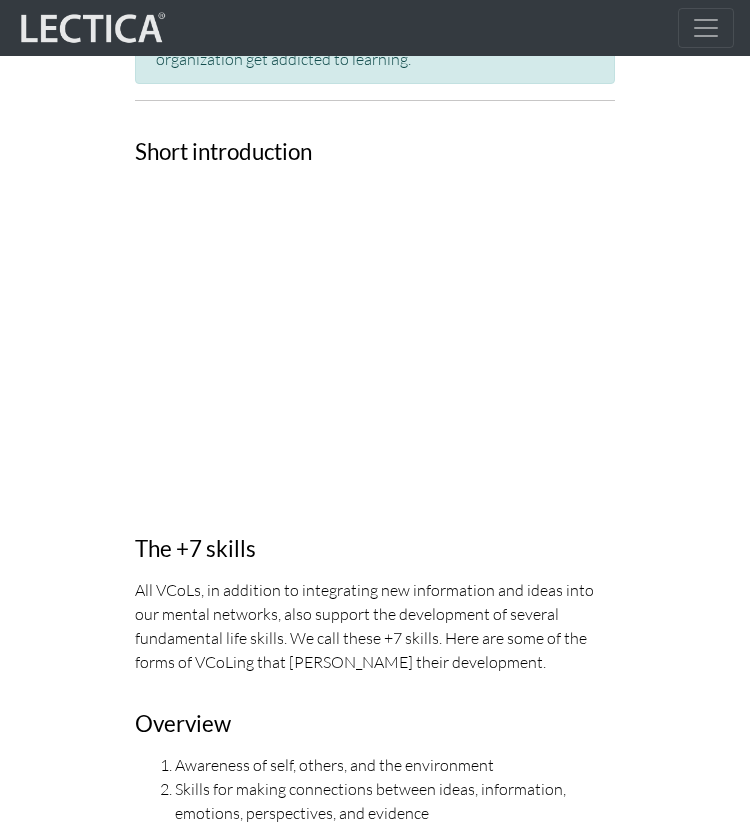 click on "The +7 skills All VCoLs, in addition to integrating new information and ideas into our mental networks, also support the development of several fundamental life skills. We call these +7 skills. Here are some of the forms of VCoLing that foster their development. Overview Awareness of self, others, and the environment Skills for making connections between ideas, information, emotions, perspectives, and evidence Skills for seeking and evaluating information, evidence, and perspectives Skills for applying what we know in real-world contexts Reflectivity—a cultivated habit of reflecting on outcomes, information, emotions, or events Skills for seeking and making use of feedback Awareness of cognitive and behavioral biases and skills for avoiding them" at bounding box center [375, 765] 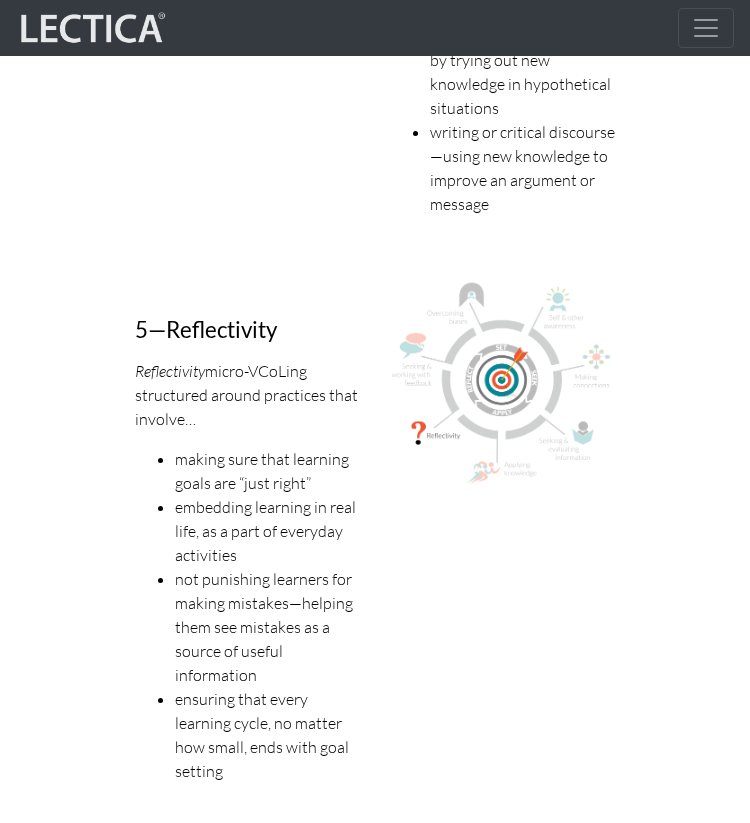 scroll, scrollTop: 4277, scrollLeft: 0, axis: vertical 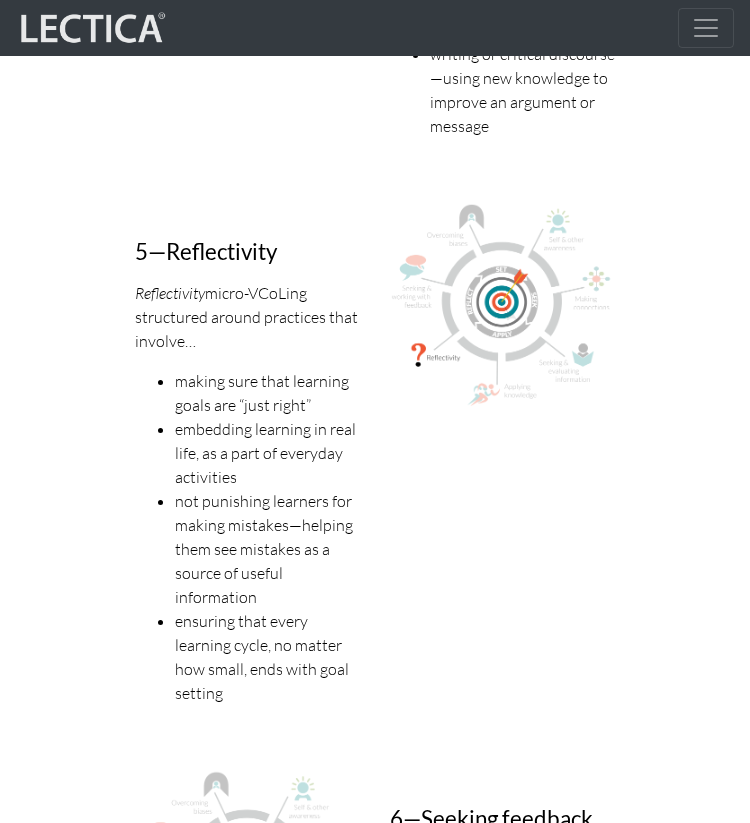 click on "embedding learning in real life, as a part of everyday activities" at bounding box center (267, 453) 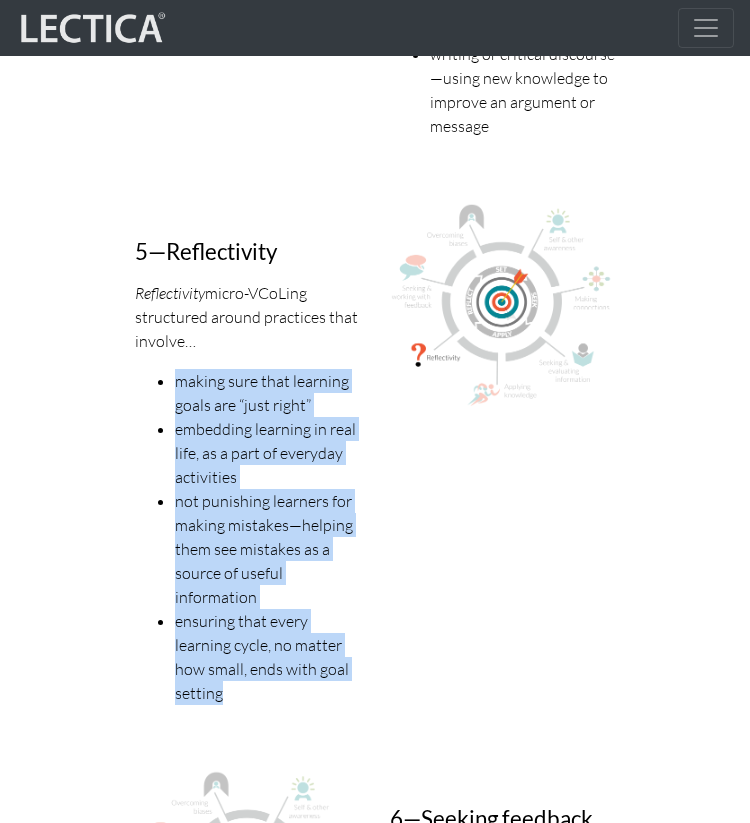 drag, startPoint x: 247, startPoint y: 692, endPoint x: 164, endPoint y: 370, distance: 332.52518 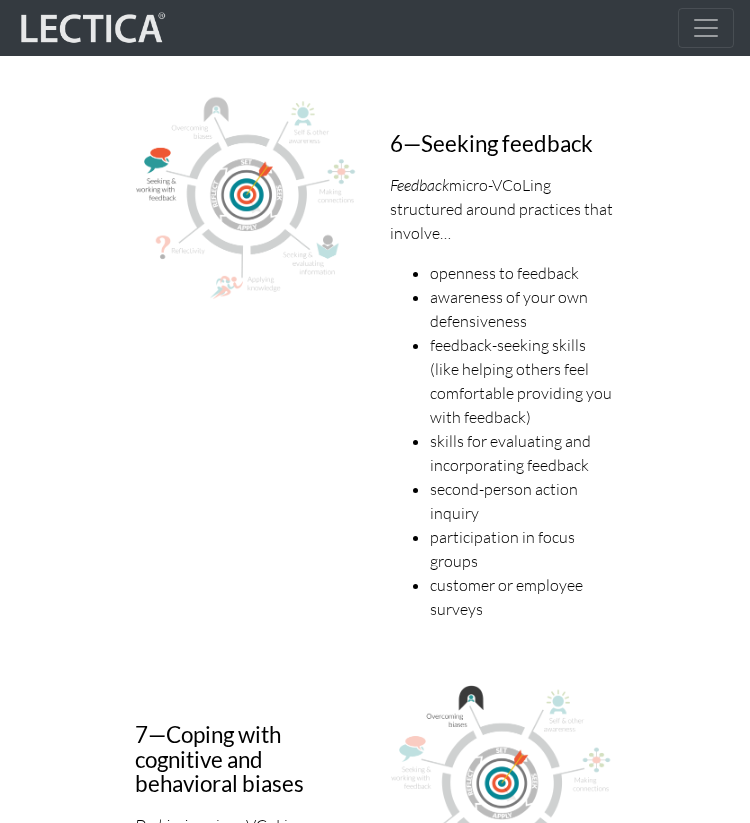 scroll, scrollTop: 5091, scrollLeft: 0, axis: vertical 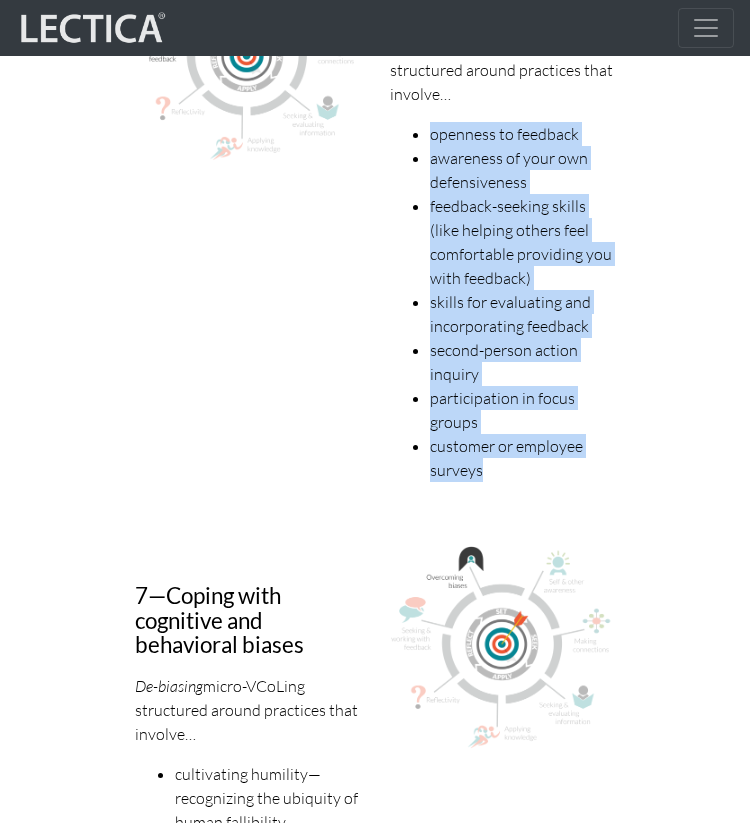 drag, startPoint x: 505, startPoint y: 477, endPoint x: 427, endPoint y: 137, distance: 348.83234 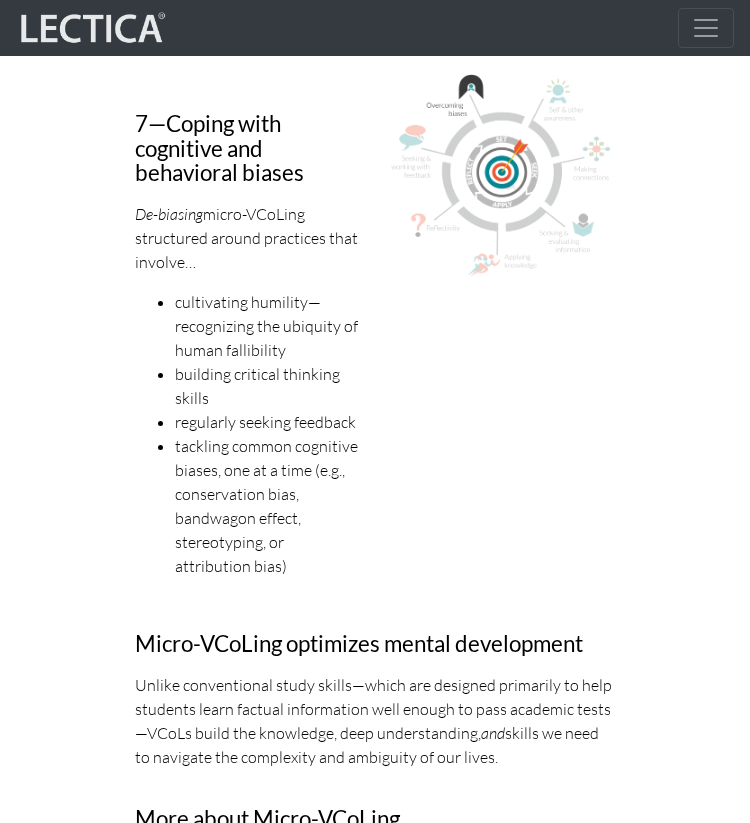 scroll, scrollTop: 5595, scrollLeft: 0, axis: vertical 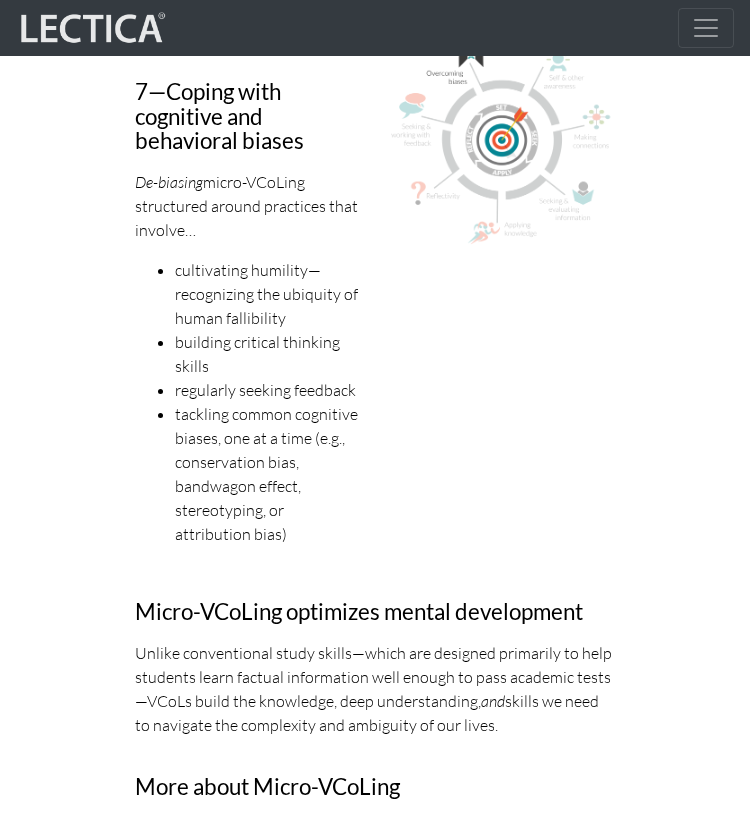 click on "tackling common cognitive biases, one at a time (e.g., conservation bias, bandwagon effect, stereotyping, or attribution bias)" at bounding box center (267, 474) 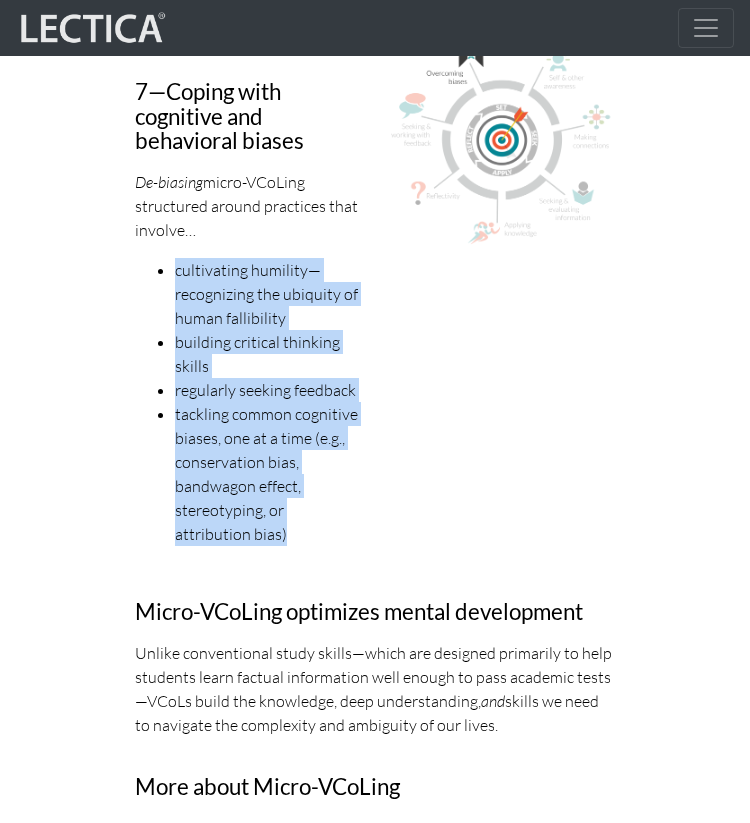 drag, startPoint x: 247, startPoint y: 529, endPoint x: 132, endPoint y: 262, distance: 290.71292 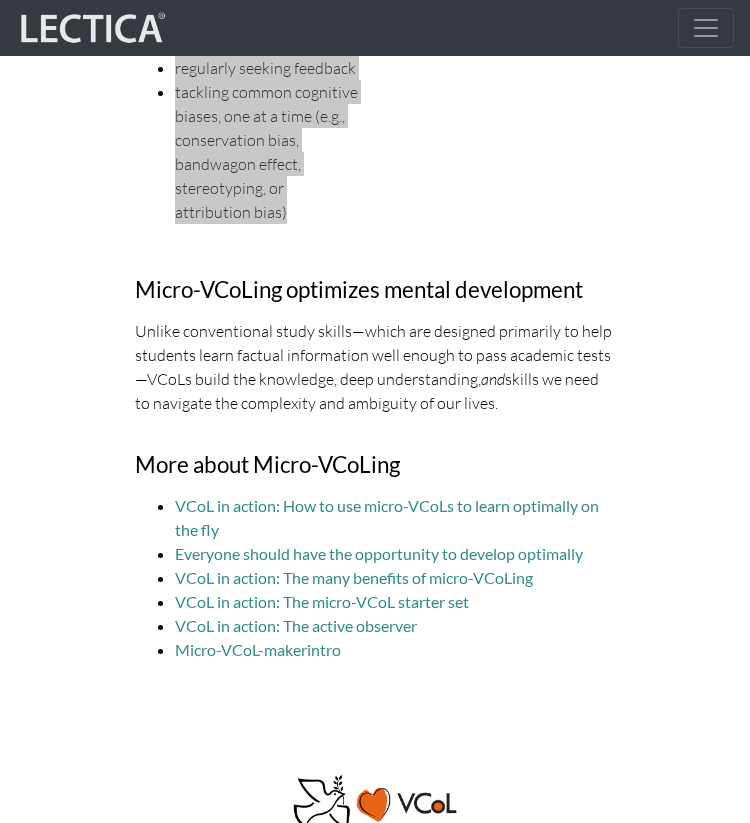 scroll, scrollTop: 6117, scrollLeft: 0, axis: vertical 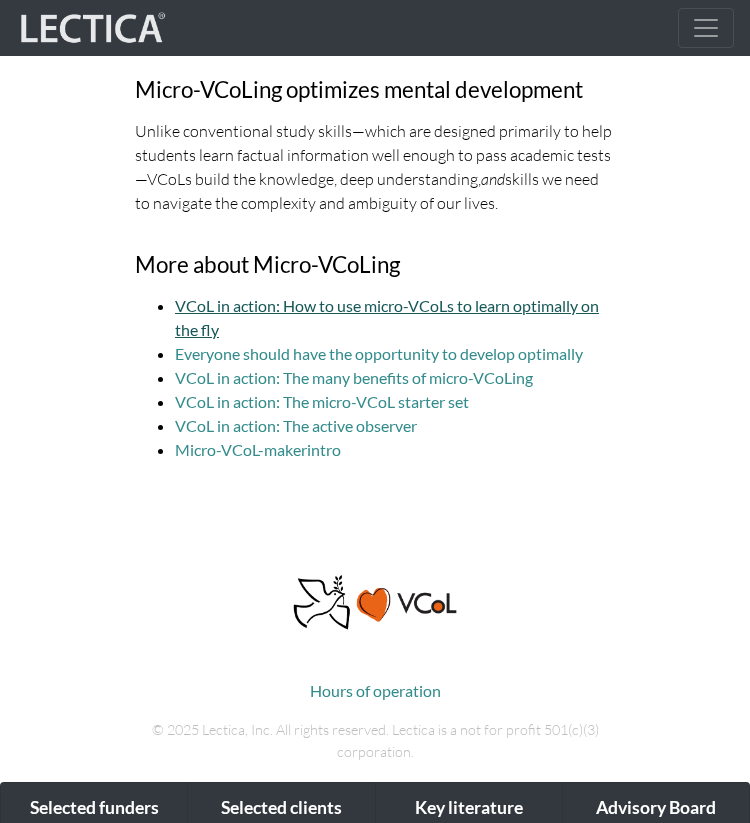 click on "VCoL in action: How to use micro-VCoLs to learn optimally on the fly" at bounding box center (387, 317) 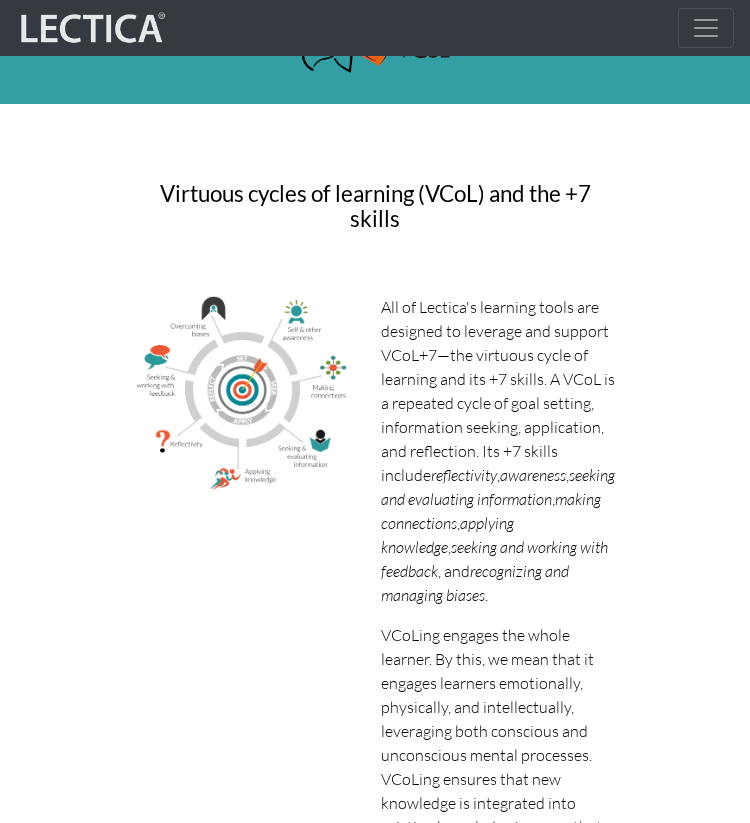 scroll, scrollTop: 0, scrollLeft: 0, axis: both 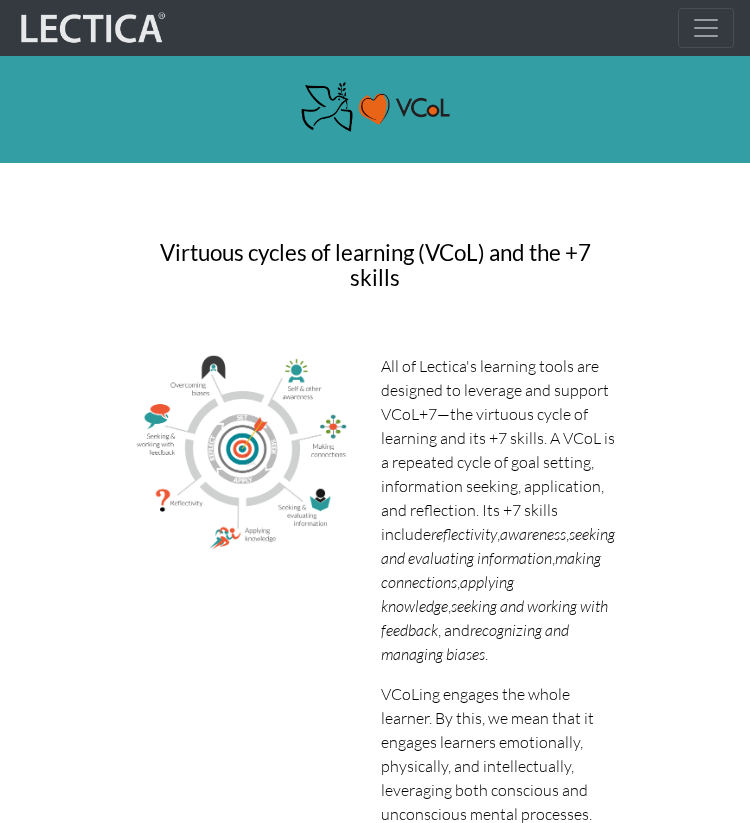 click at bounding box center [706, 28] 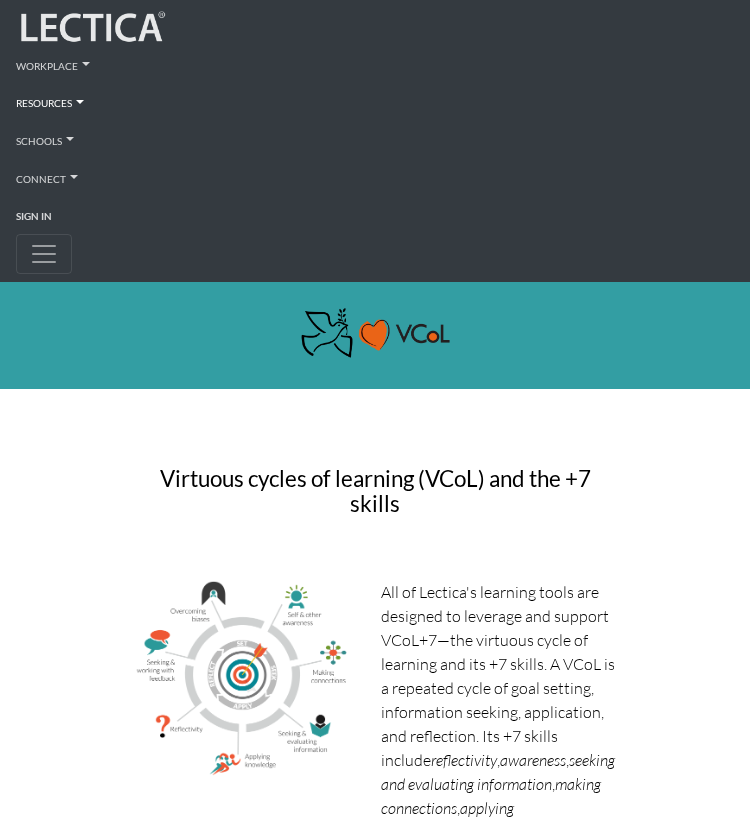 click on "Resources" at bounding box center (375, 102) 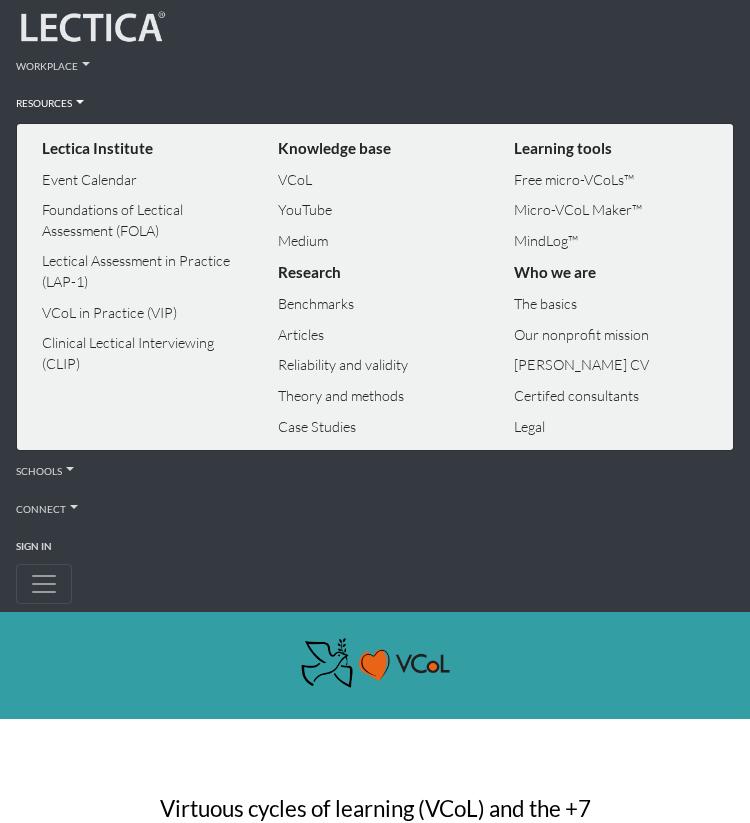 click on "Resources" at bounding box center (375, 102) 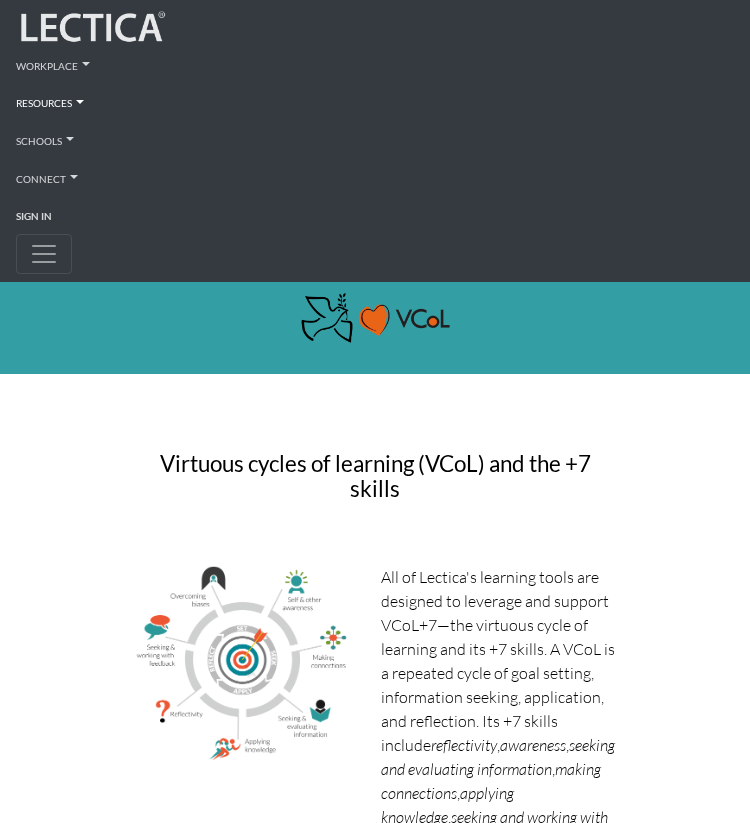 click on "Resources" at bounding box center [375, 102] 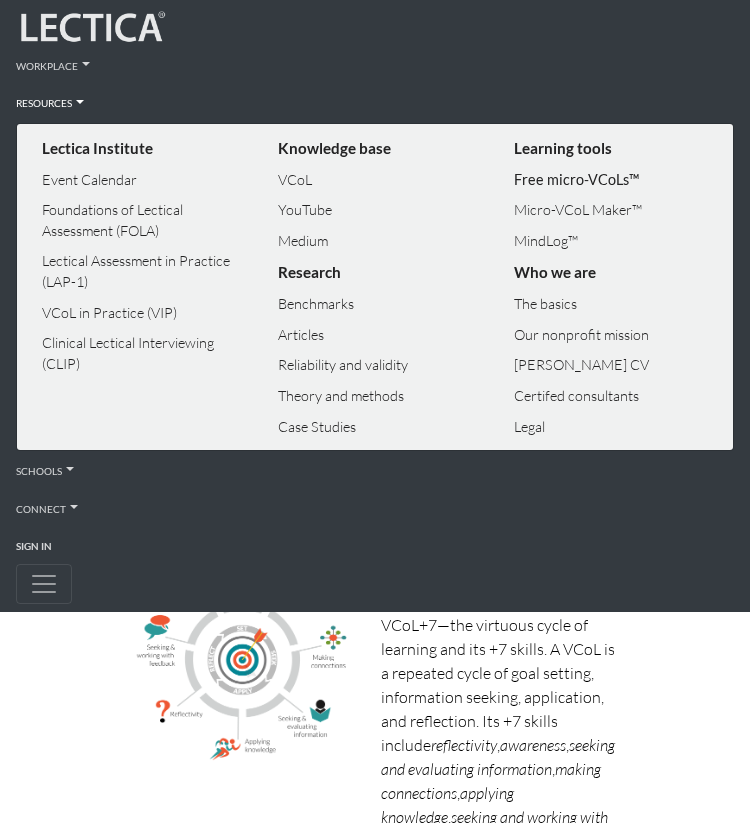 click on "Free micro-VCoLs™" at bounding box center [612, 180] 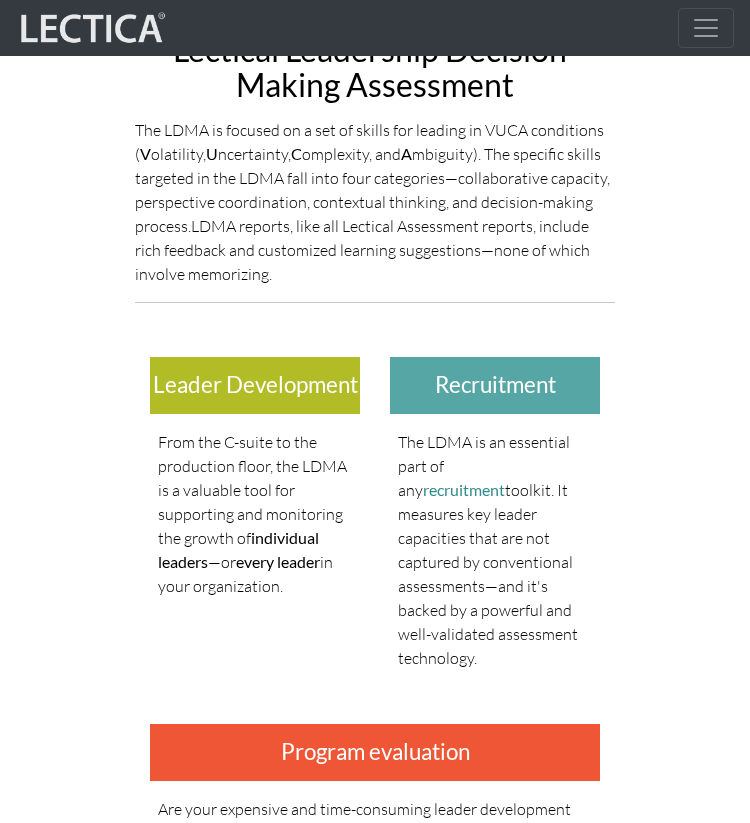 scroll, scrollTop: 148, scrollLeft: 0, axis: vertical 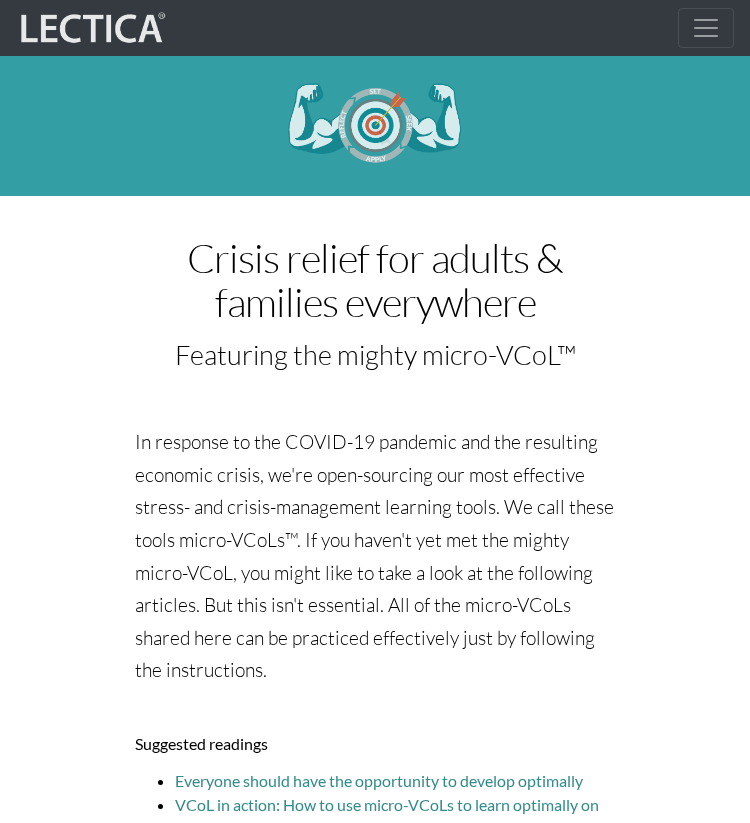 click at bounding box center [706, 28] 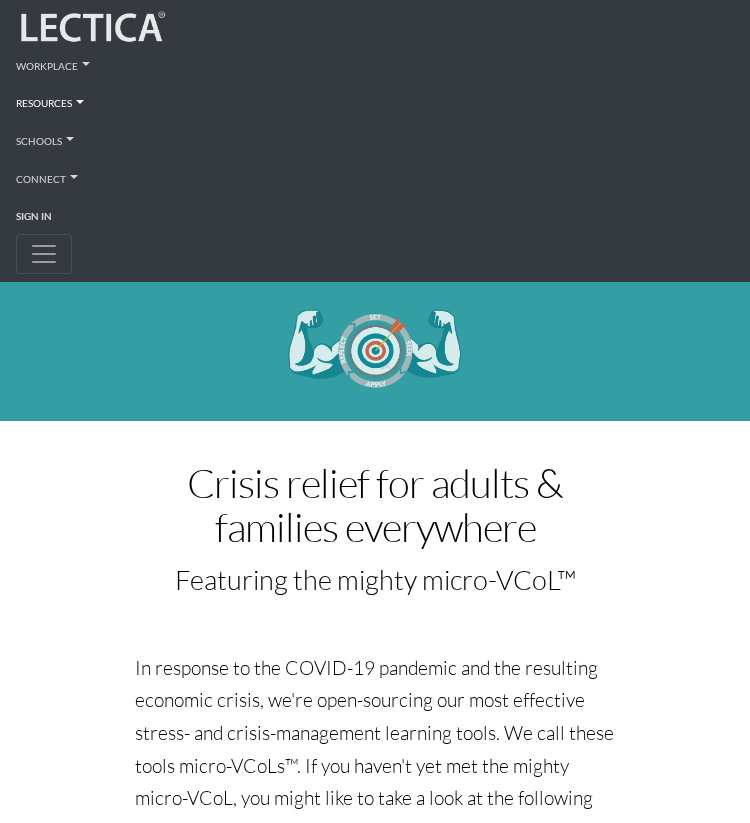 click on "Resources" at bounding box center [375, 102] 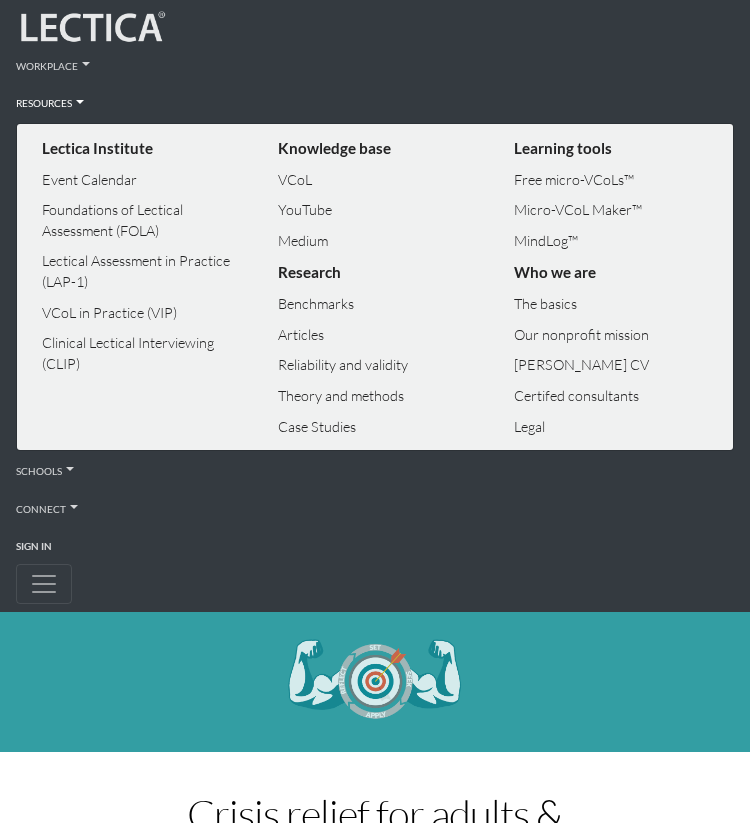 click on "Resources" at bounding box center [375, 102] 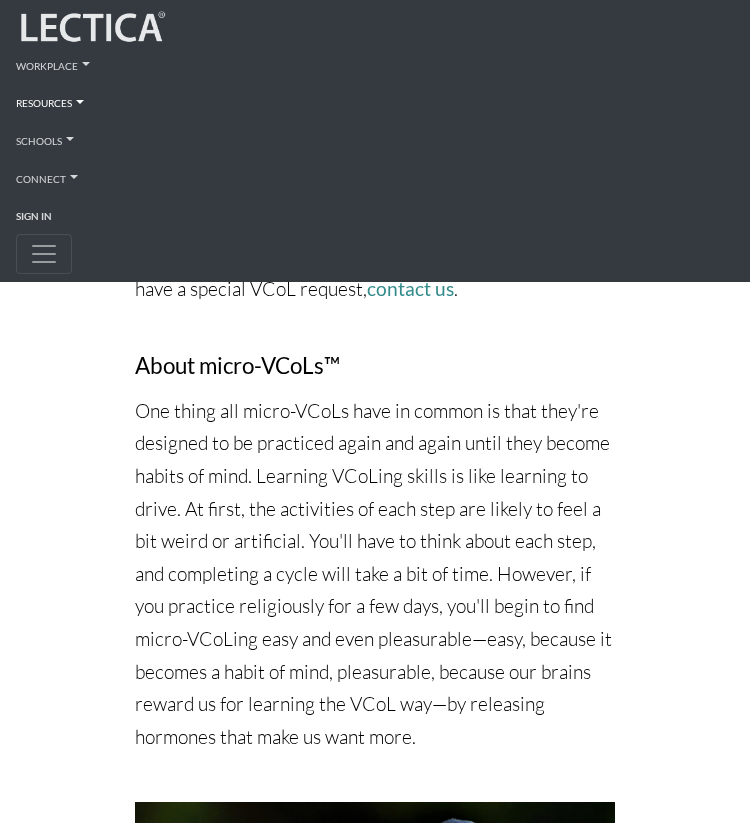 scroll, scrollTop: 1018, scrollLeft: 0, axis: vertical 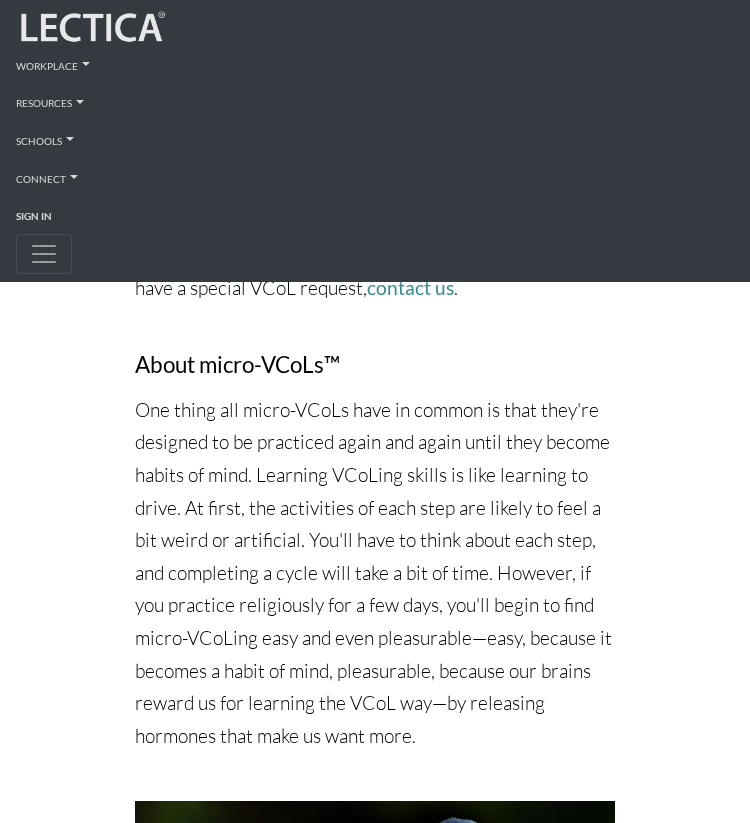 click at bounding box center [44, 254] 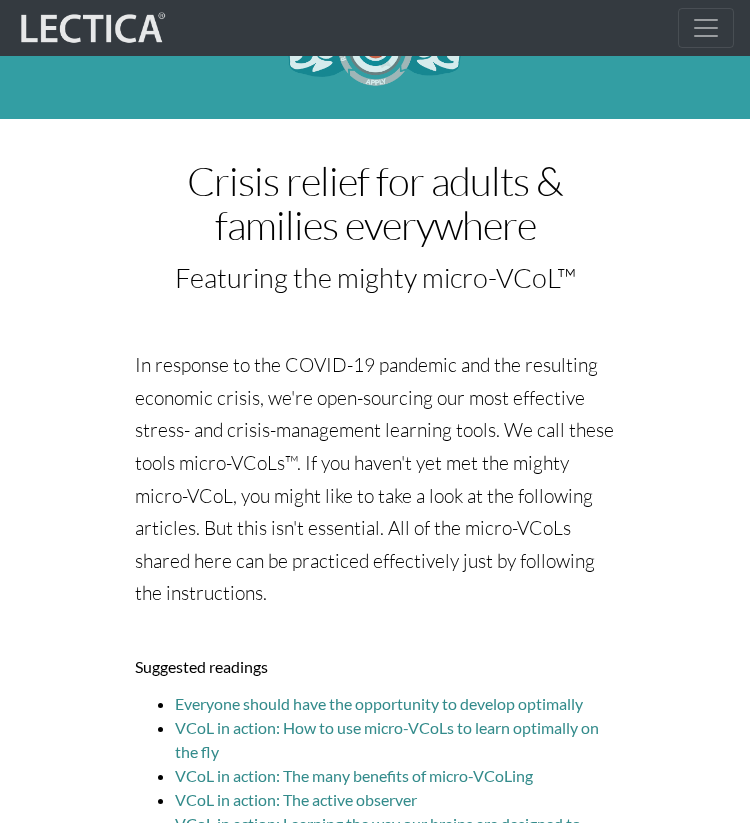 scroll, scrollTop: 0, scrollLeft: 0, axis: both 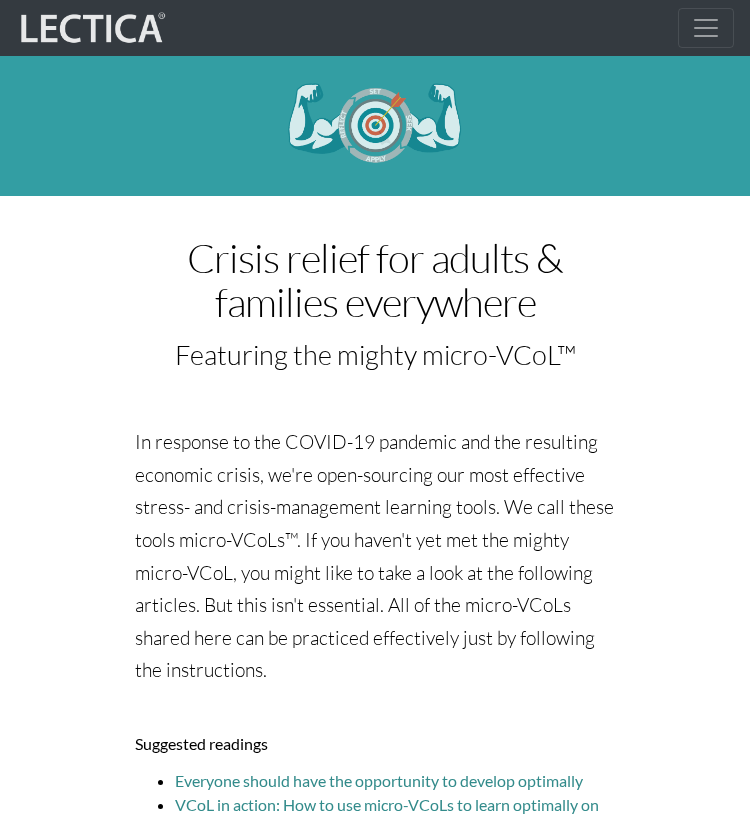 click at bounding box center (706, 28) 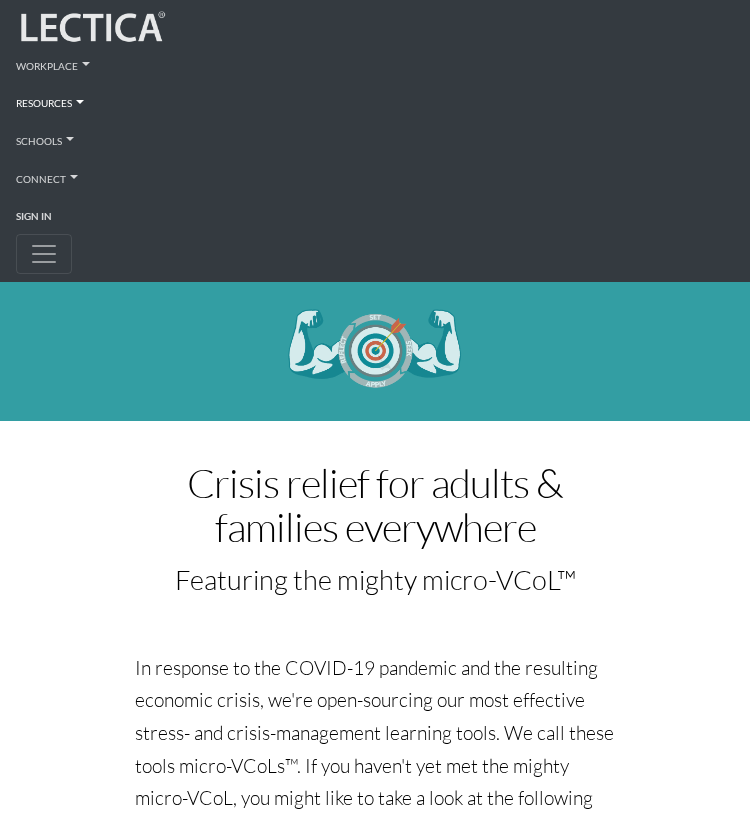 click on "Resources" at bounding box center [375, 102] 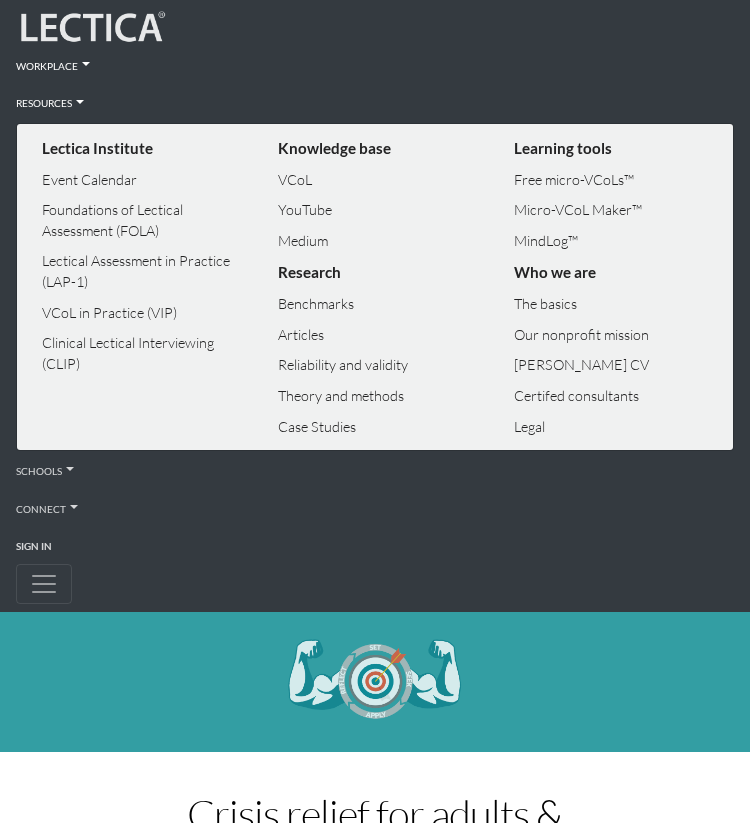 click on "Workplace" at bounding box center [375, 65] 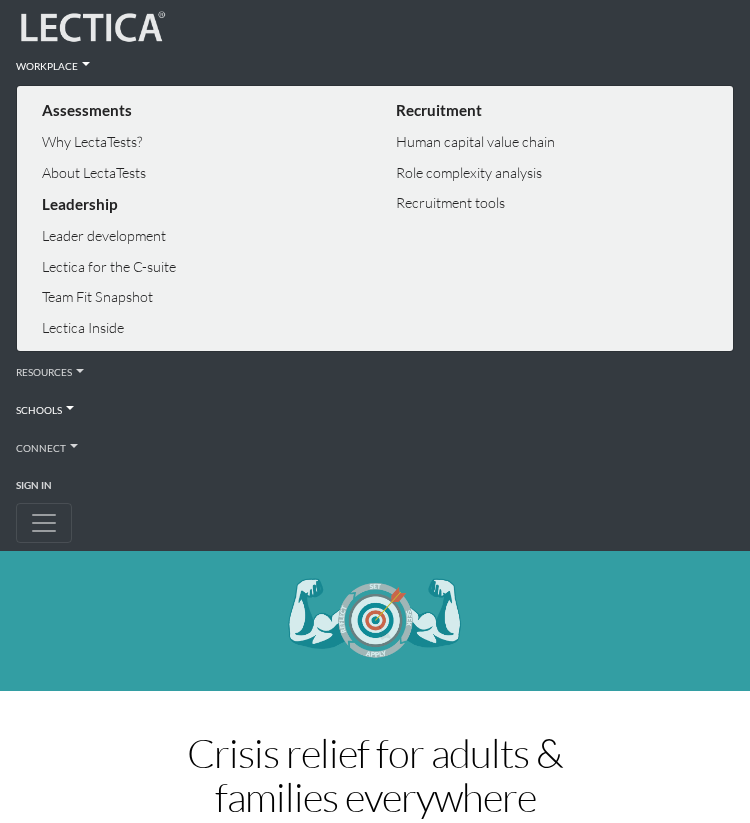 click on "Schools" at bounding box center (375, 409) 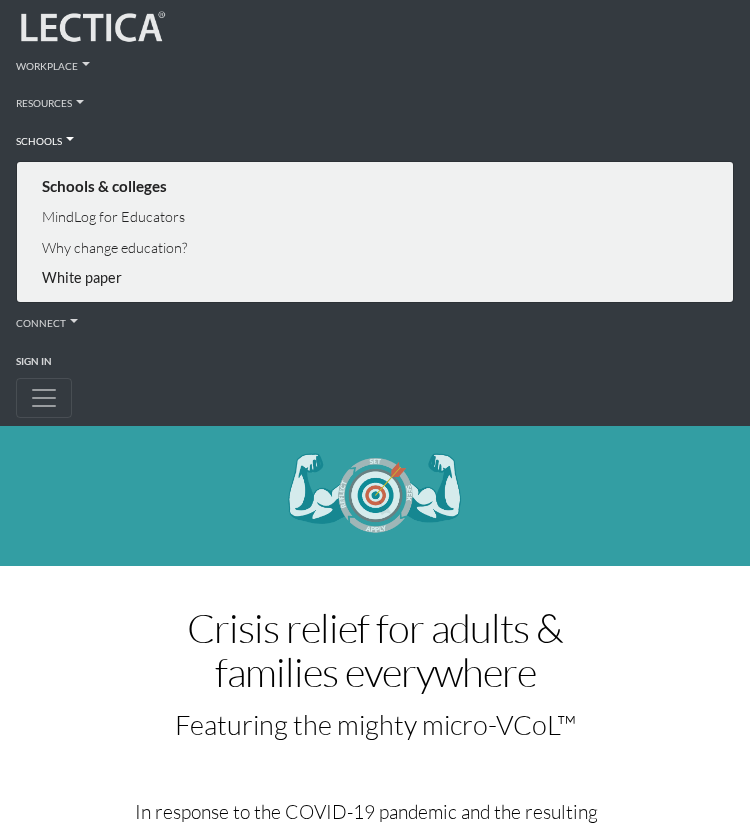 click on "White paper" at bounding box center [199, 278] 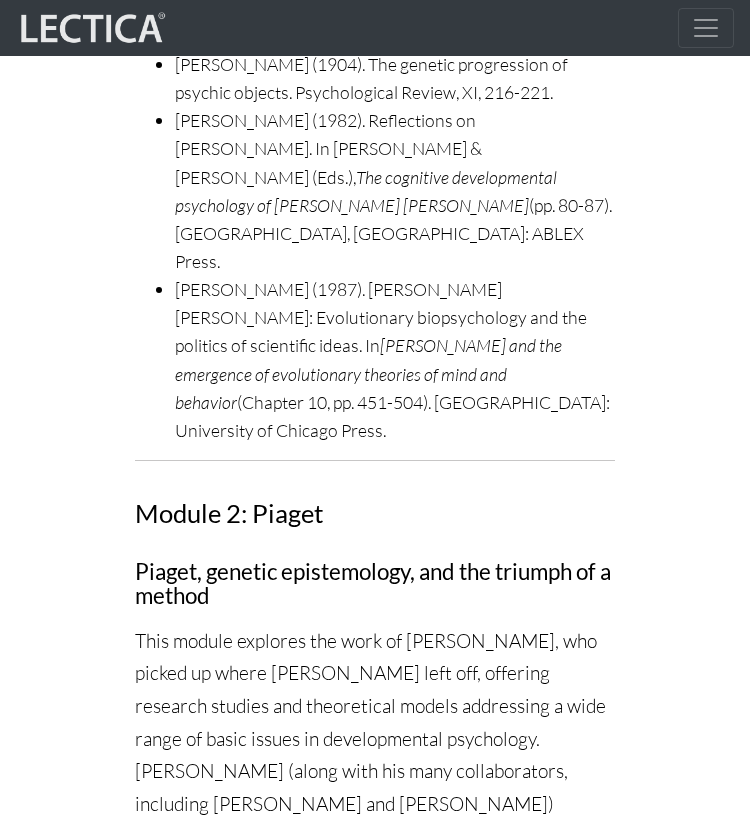 scroll, scrollTop: 8786, scrollLeft: 0, axis: vertical 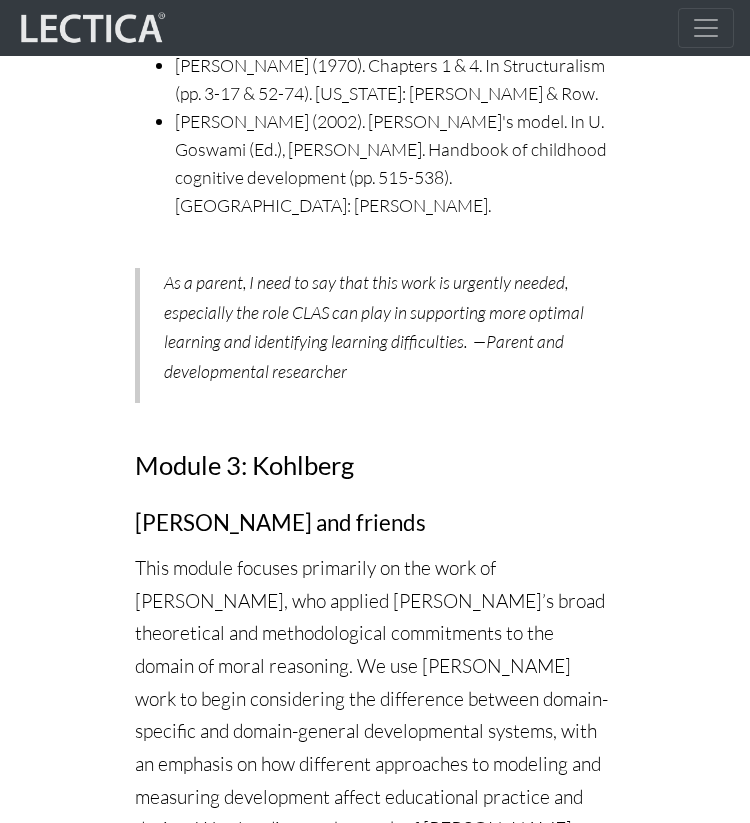 click at bounding box center [706, 28] 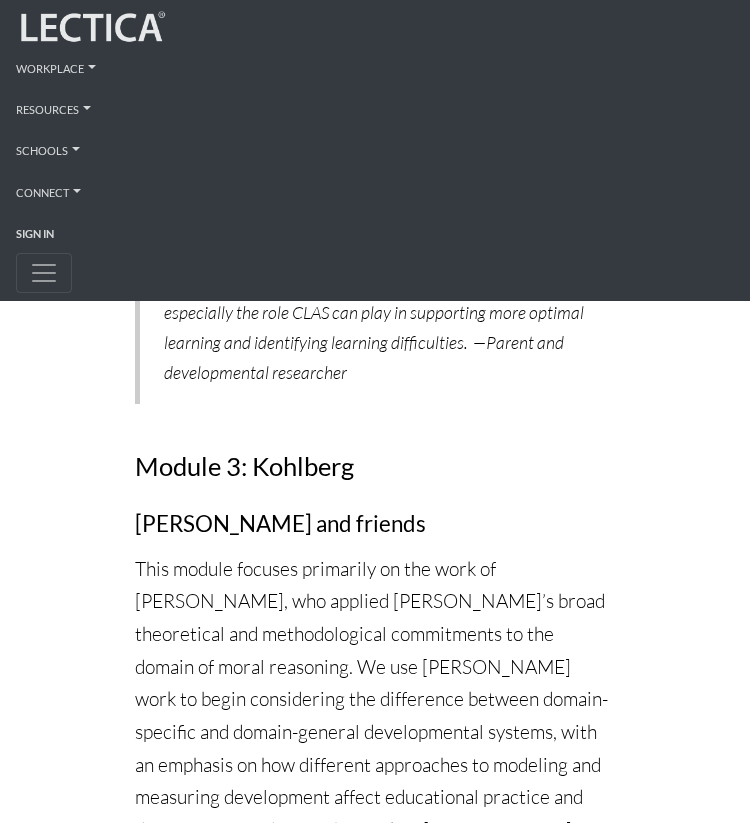 scroll, scrollTop: 11394, scrollLeft: 0, axis: vertical 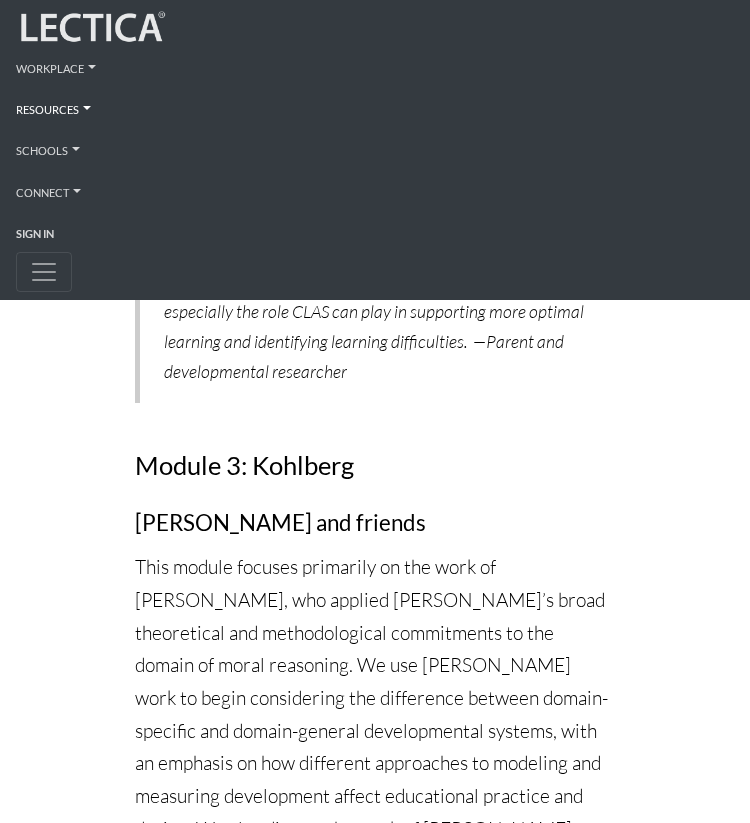 click on "Resources" at bounding box center [375, 107] 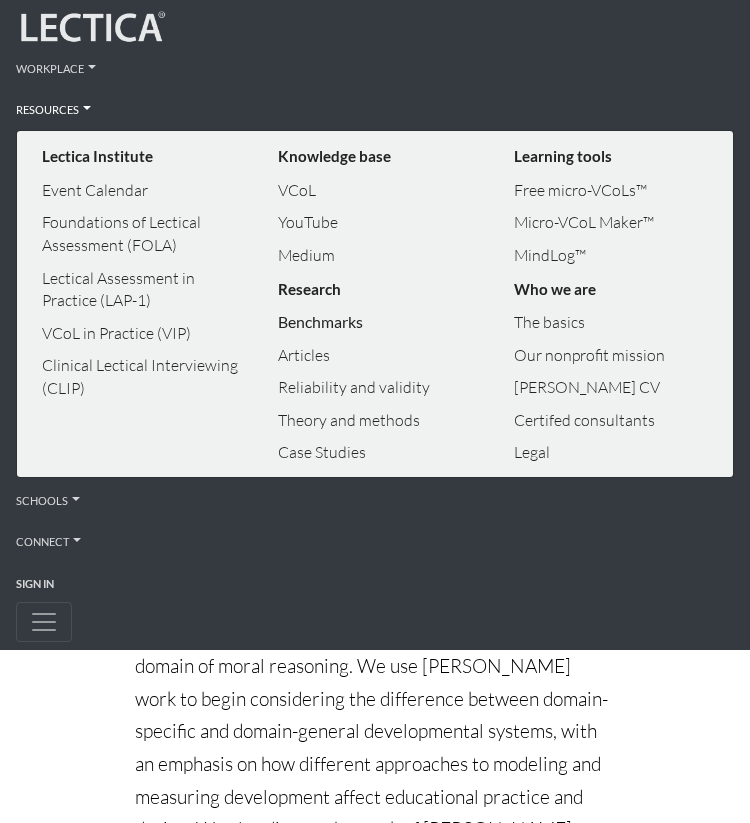 click on "Benchmarks" at bounding box center [376, 322] 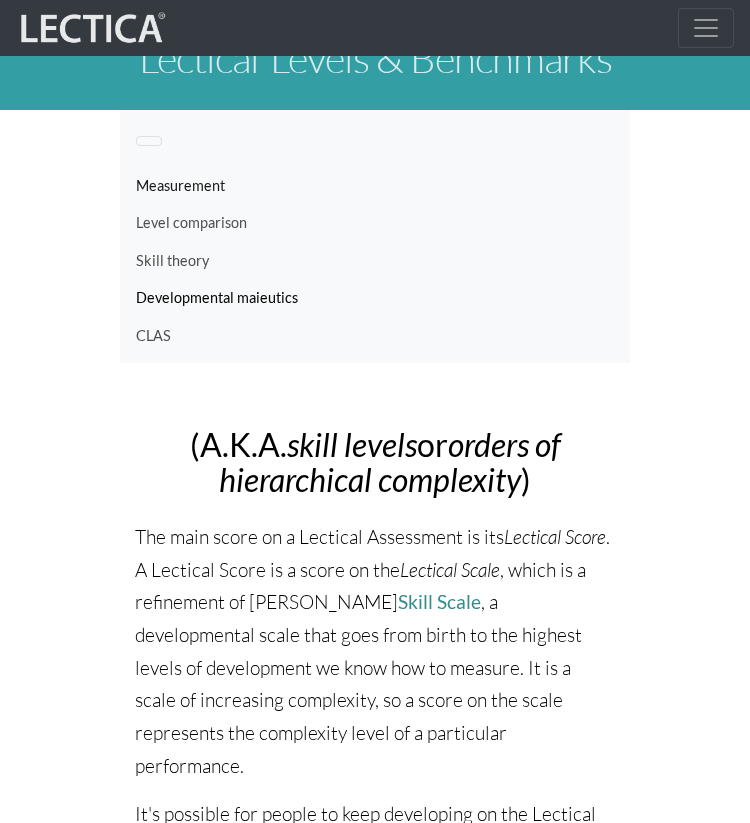scroll, scrollTop: 0, scrollLeft: 0, axis: both 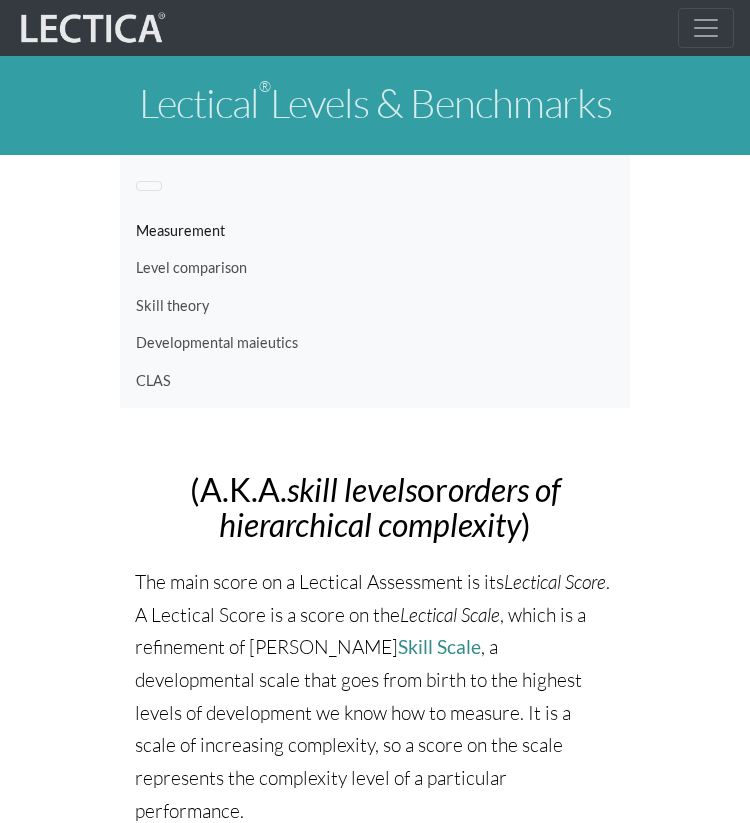click on "Measurement" at bounding box center (375, 231) 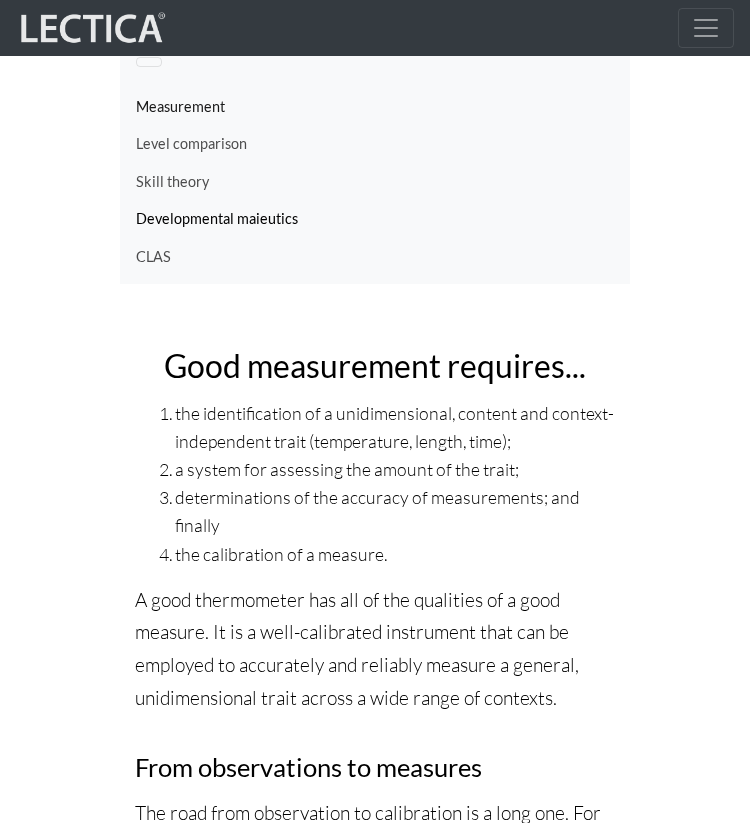 scroll, scrollTop: 0, scrollLeft: 0, axis: both 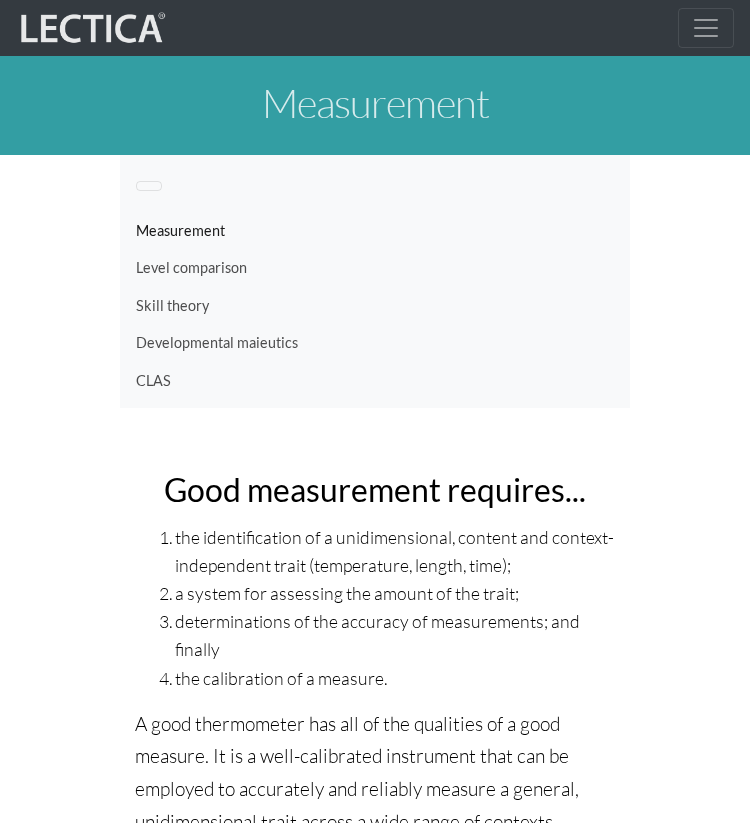 click at bounding box center [149, 186] 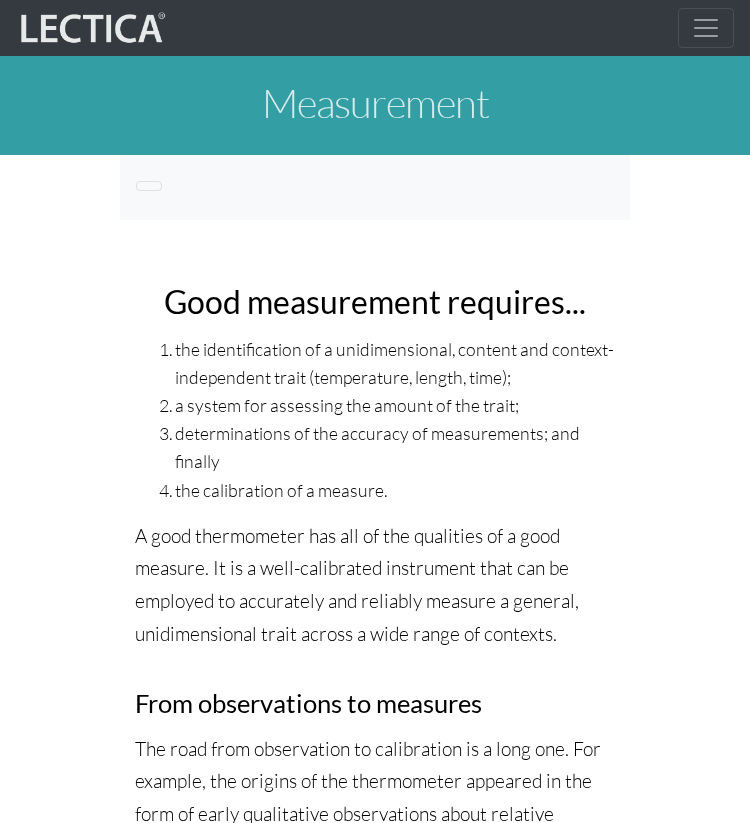 click at bounding box center [149, 186] 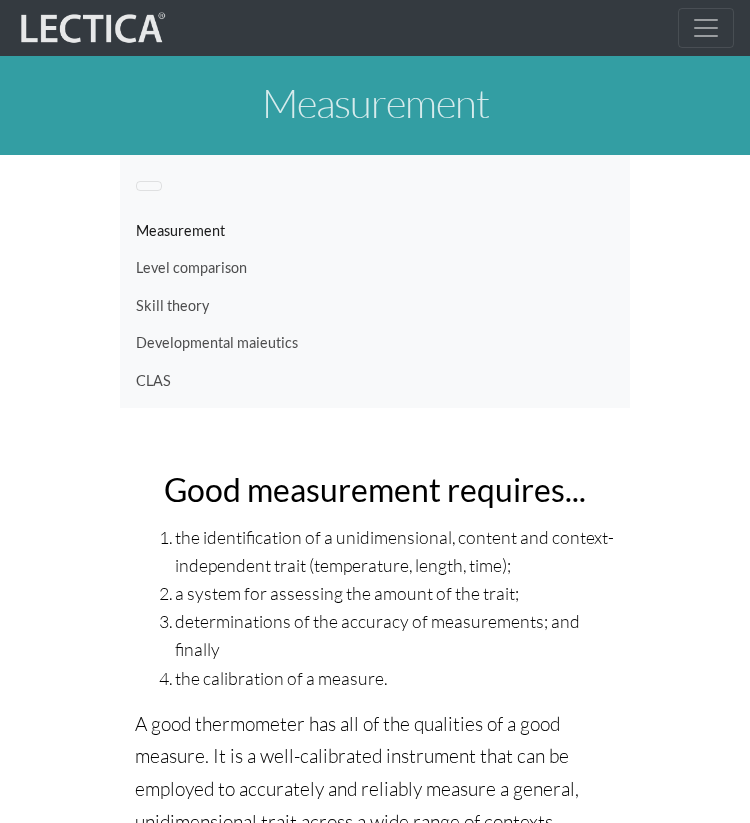 click at bounding box center (149, 186) 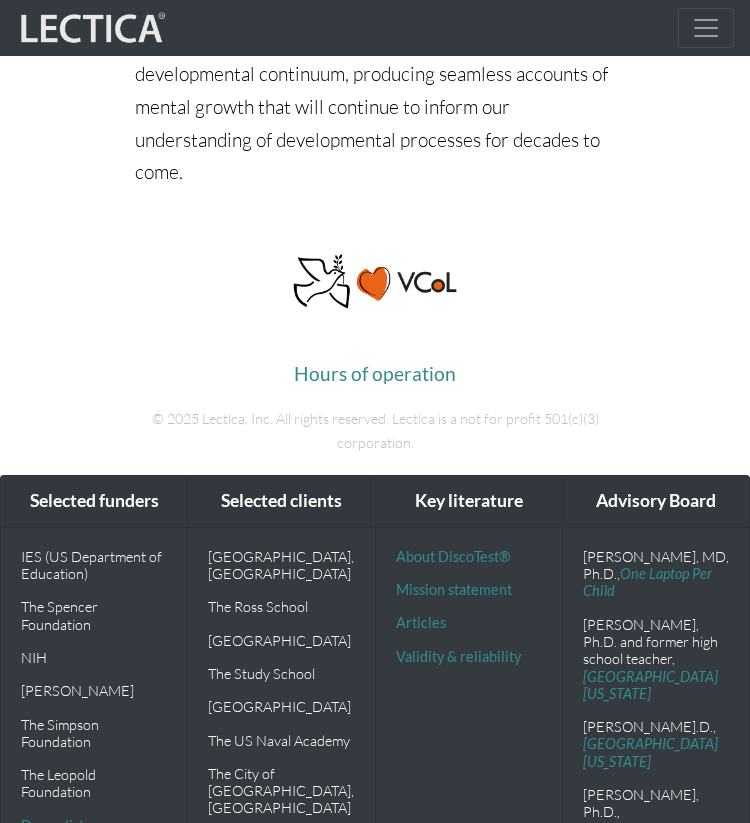scroll, scrollTop: 3253, scrollLeft: 0, axis: vertical 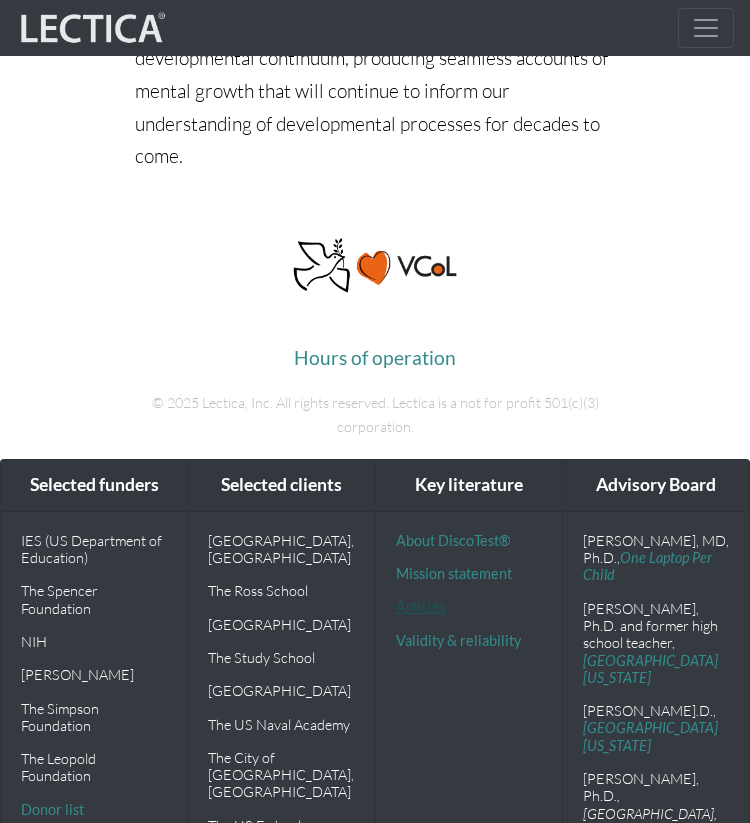 click on "Articles" at bounding box center (421, 606) 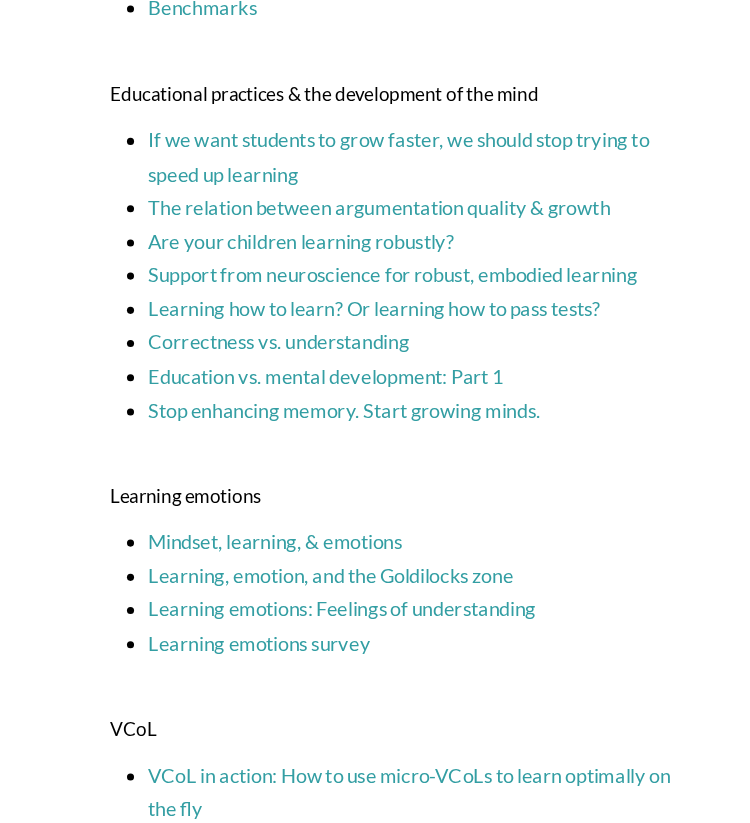 scroll, scrollTop: 2931, scrollLeft: 0, axis: vertical 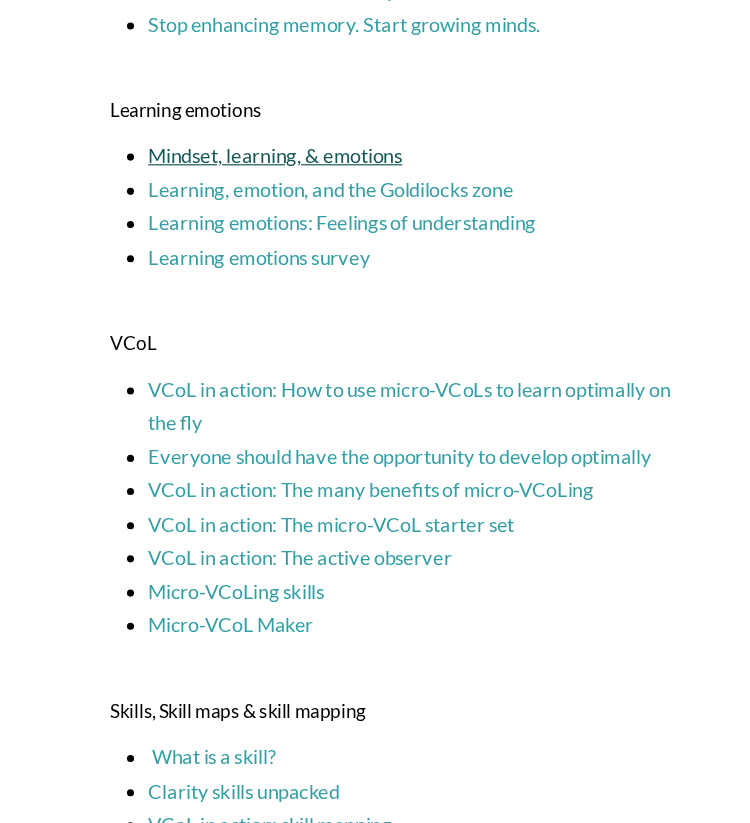 click on "Mindset, learning, & emotions" at bounding box center [268, 257] 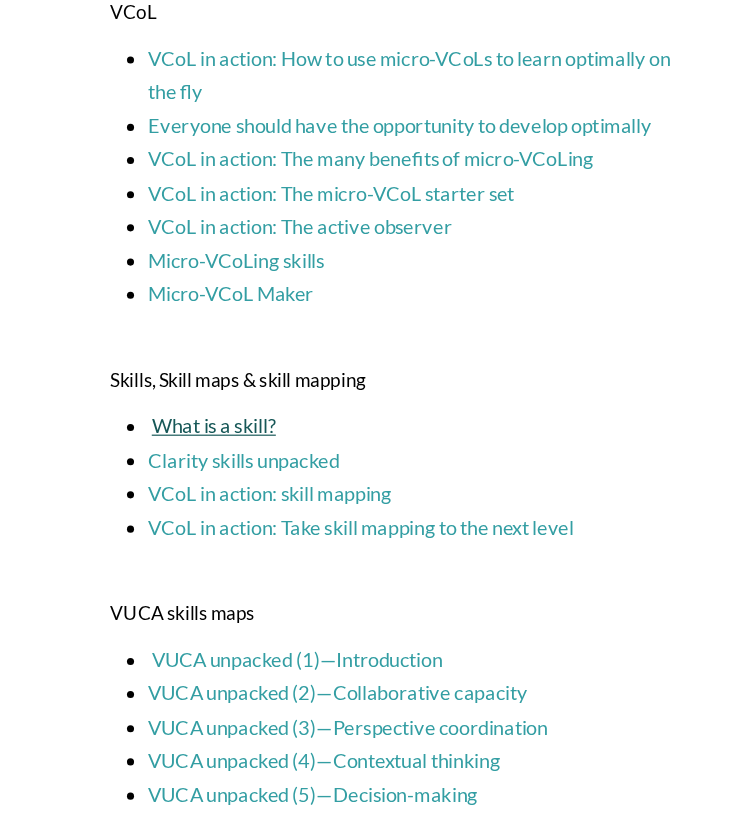 scroll, scrollTop: 3242, scrollLeft: 0, axis: vertical 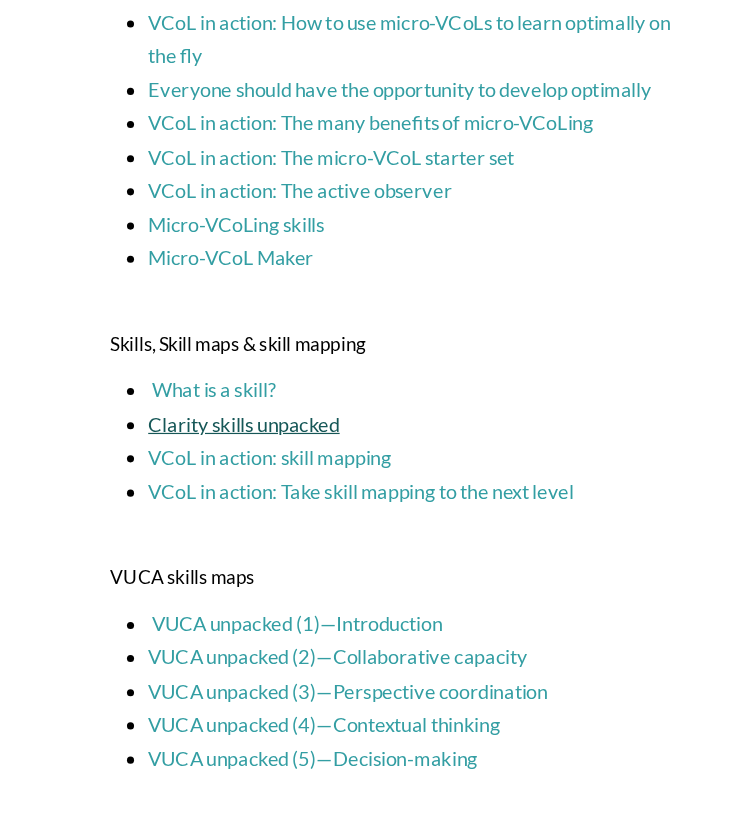 click on "Clarity skills unpacked" at bounding box center [242, 484] 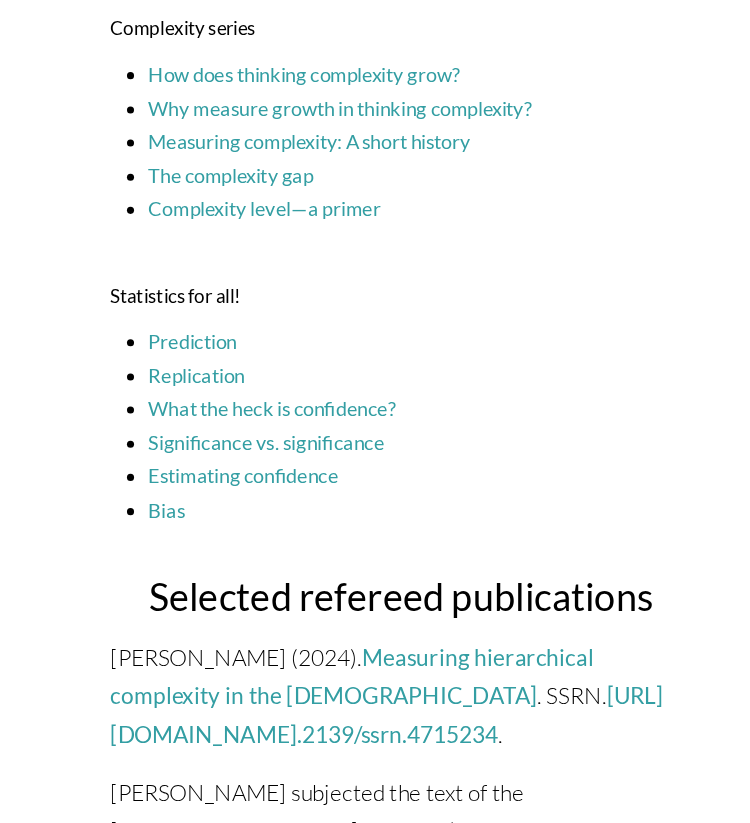 scroll, scrollTop: 4584, scrollLeft: 0, axis: vertical 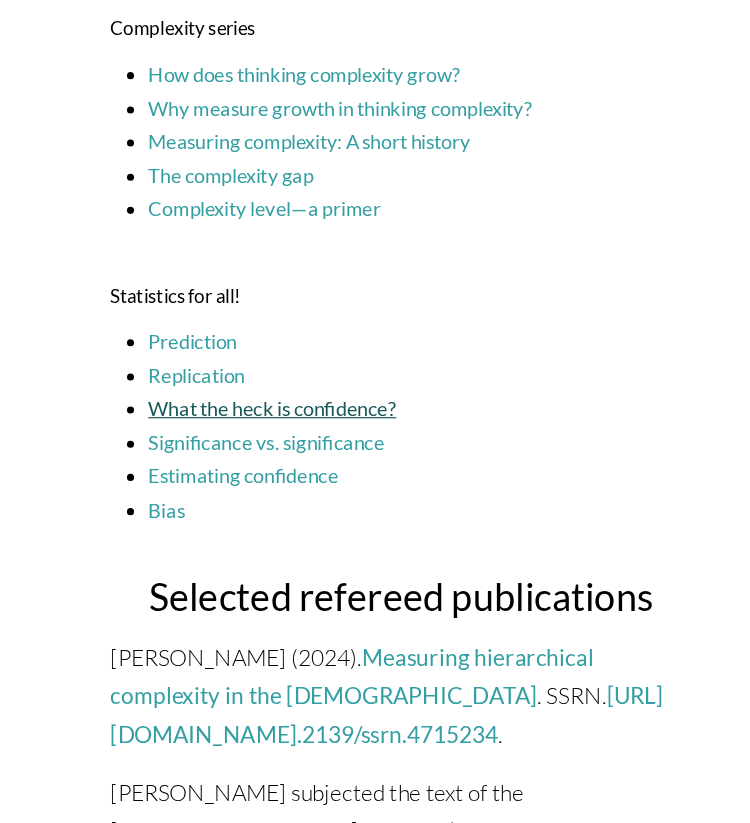 click on "What the heck is confidence?" at bounding box center [266, 471] 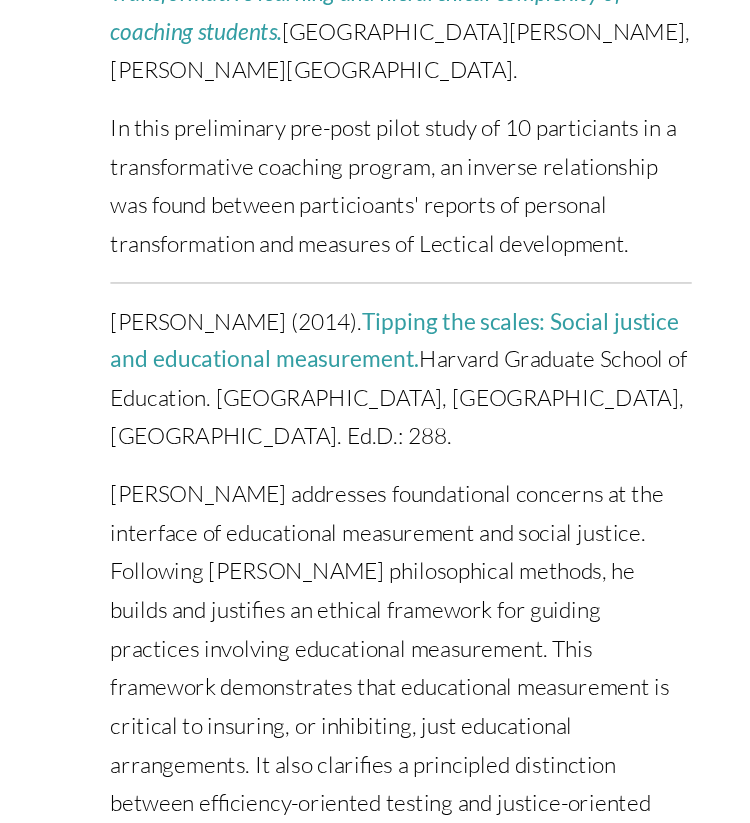 scroll, scrollTop: 8432, scrollLeft: 0, axis: vertical 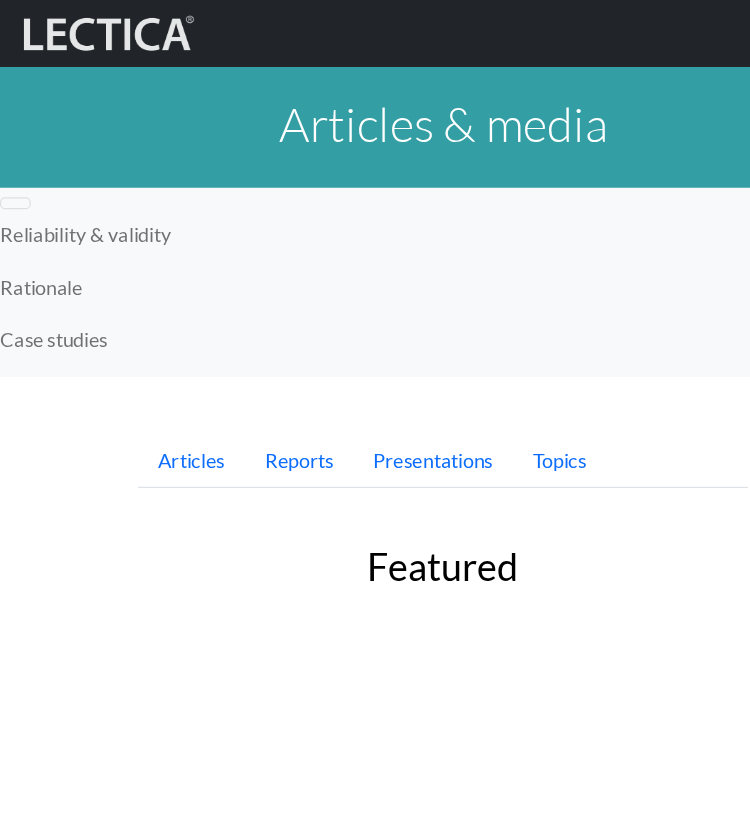 click at bounding box center (90, 29) 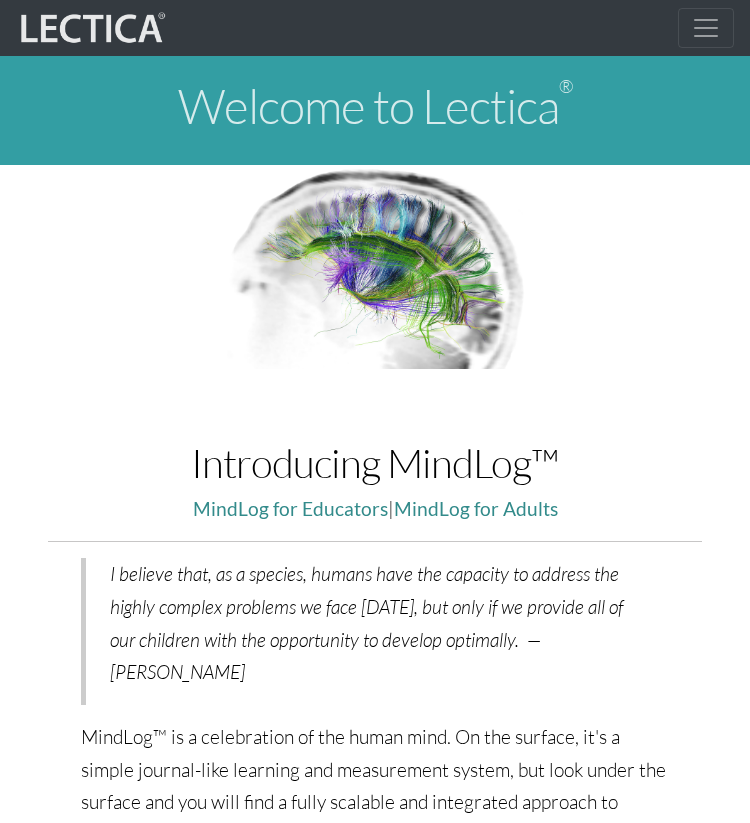 scroll, scrollTop: 0, scrollLeft: 0, axis: both 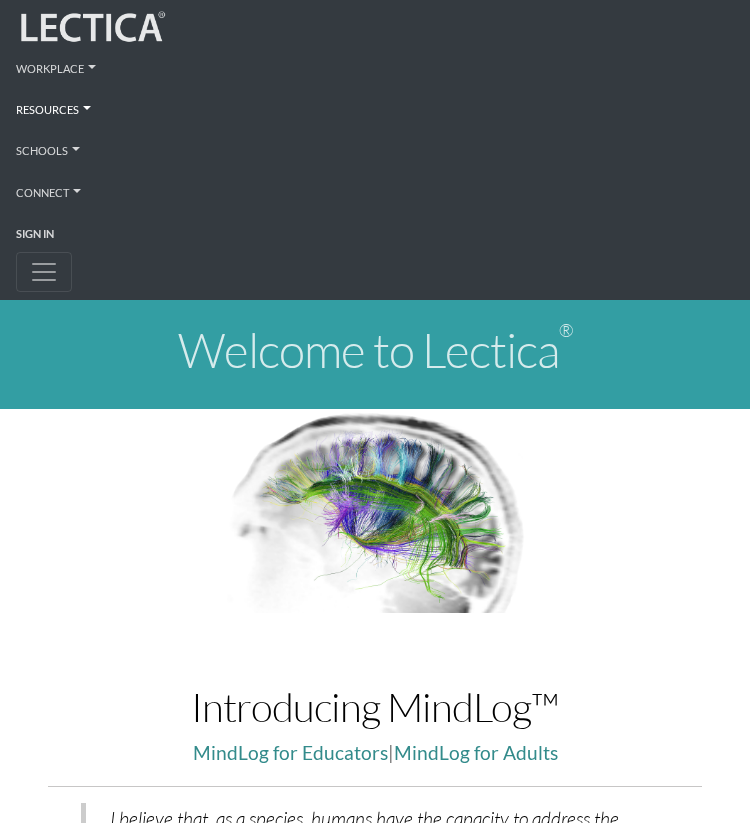 click on "Resources" at bounding box center (375, 107) 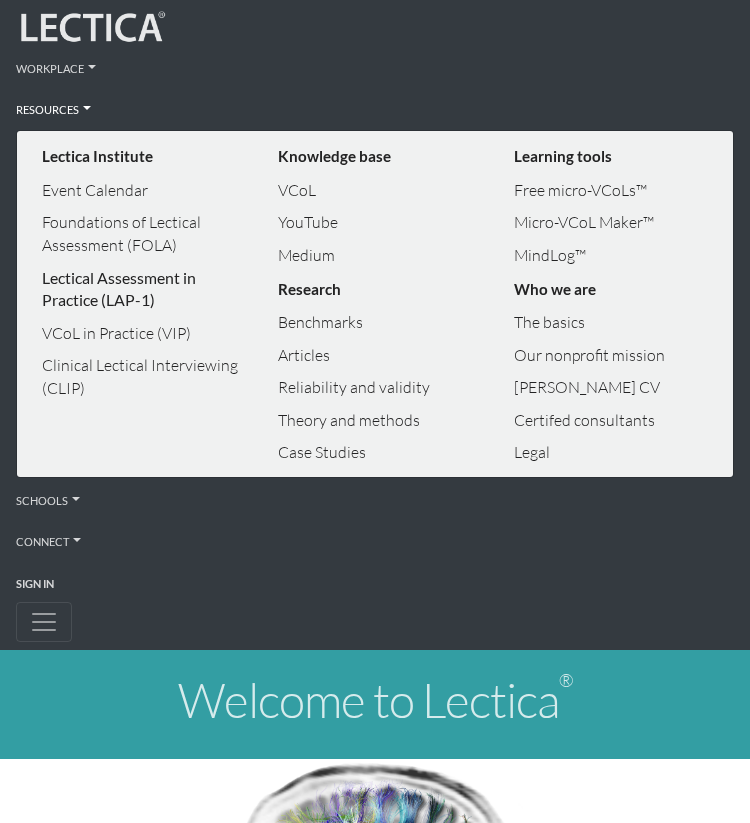 click on "Lectical Assessment in Practice (LAP-1)" at bounding box center (140, 289) 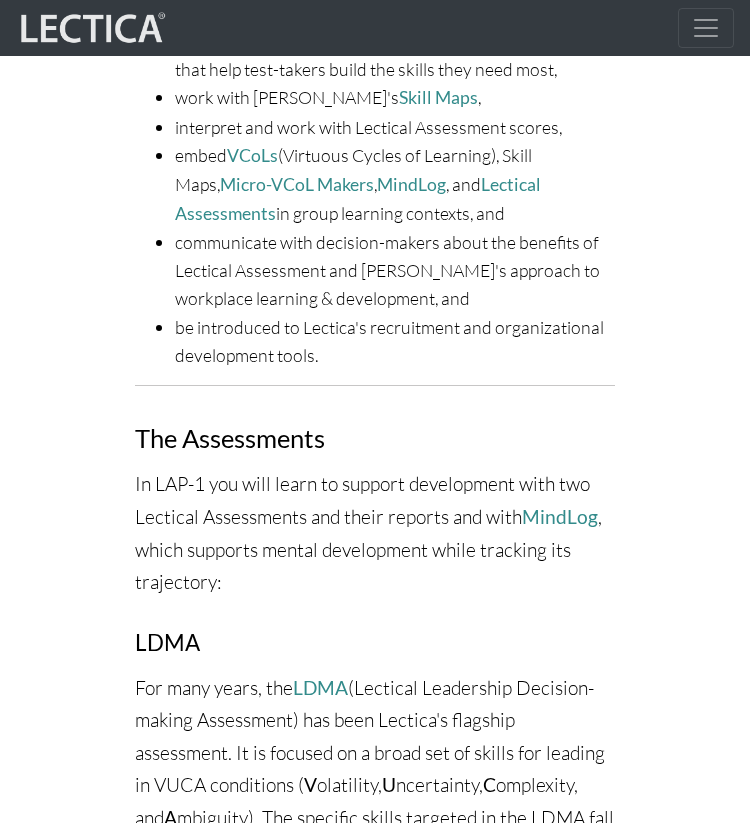scroll, scrollTop: 1511, scrollLeft: 0, axis: vertical 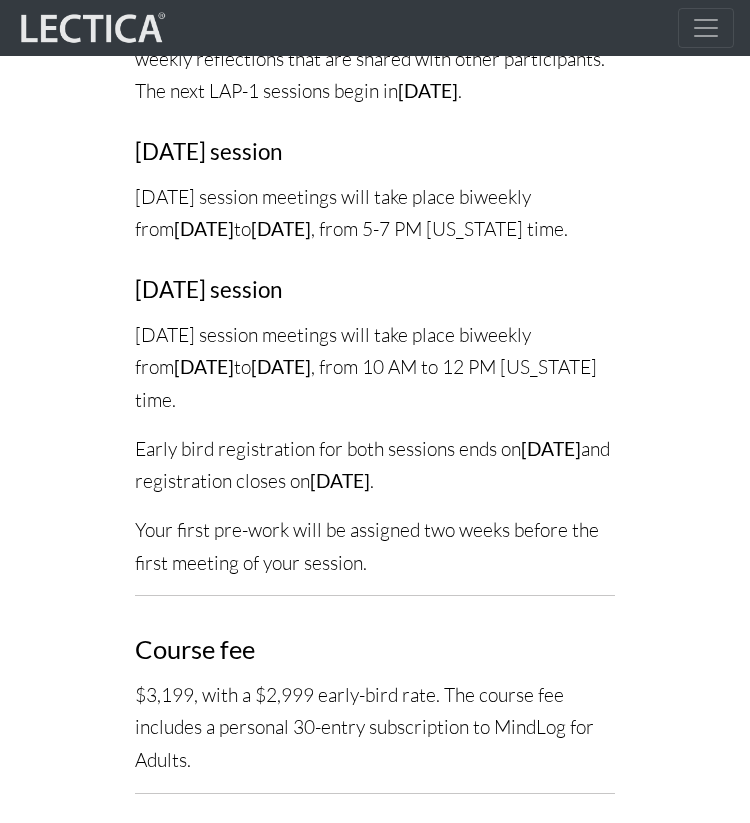 click at bounding box center (706, 28) 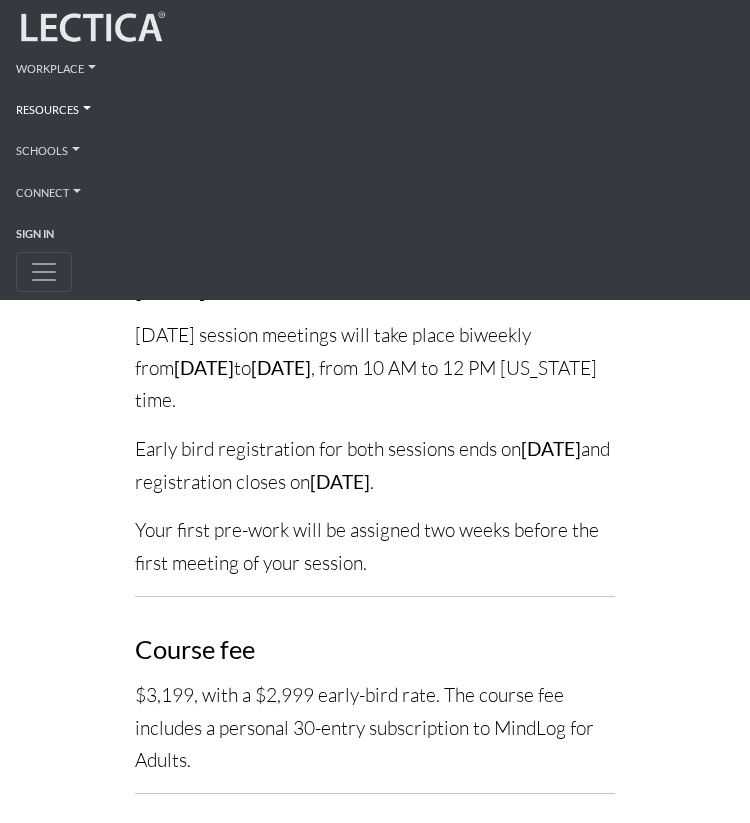 click on "Resources" at bounding box center (375, 107) 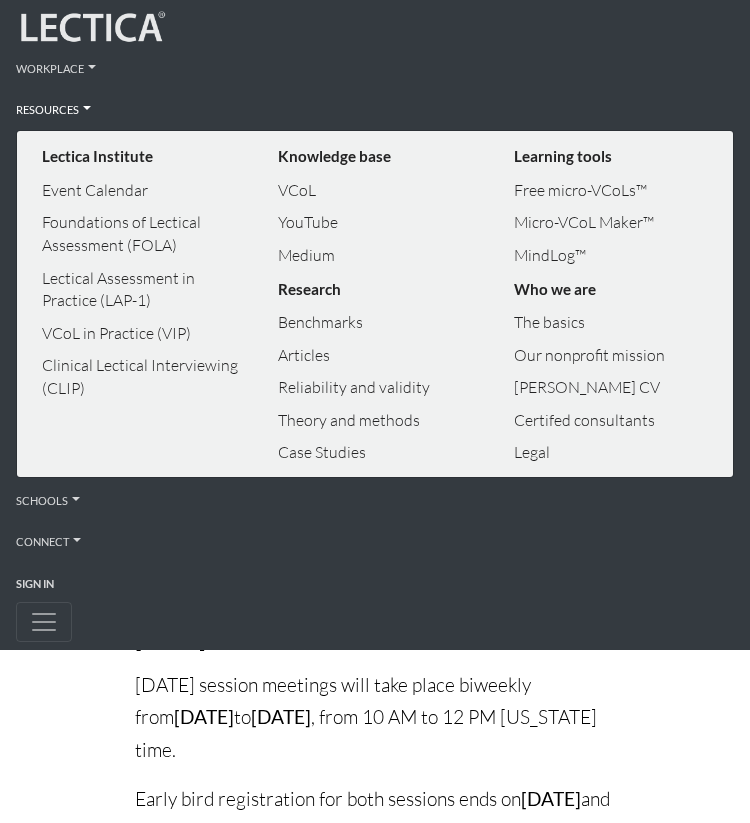 scroll, scrollTop: 3798, scrollLeft: 0, axis: vertical 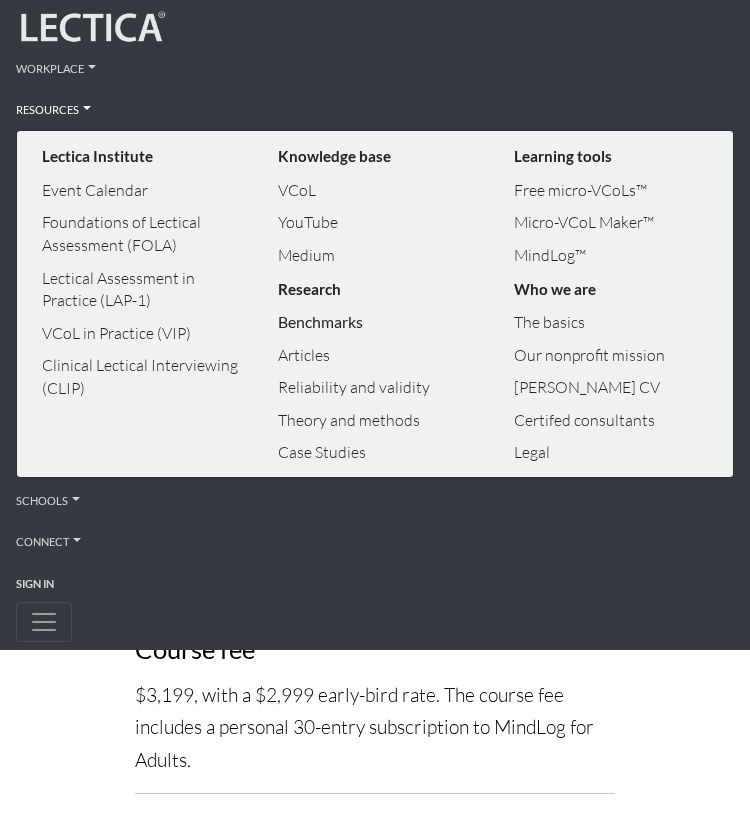 click on "Benchmarks" at bounding box center (376, 322) 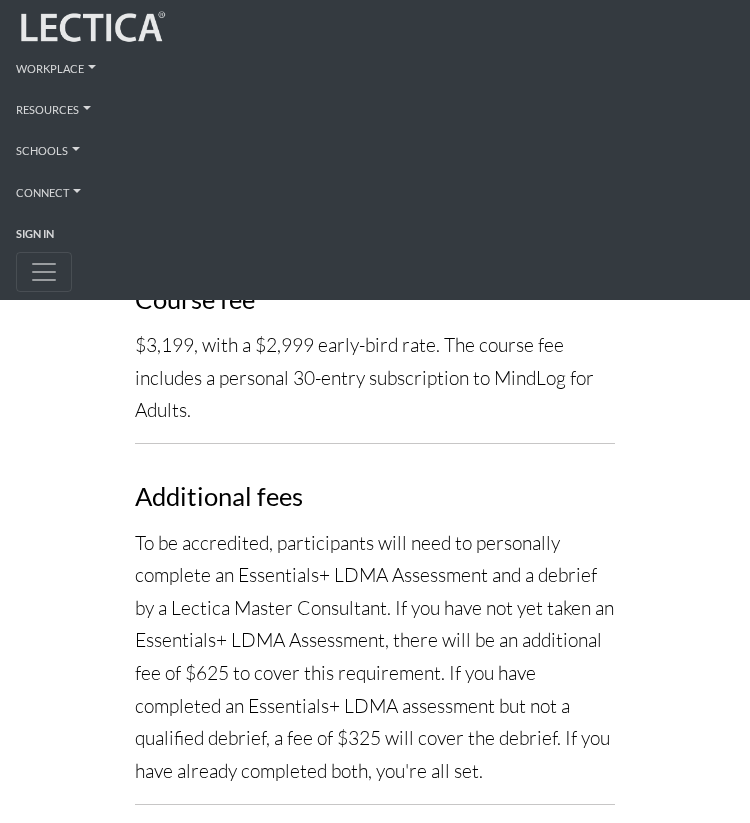 scroll, scrollTop: 3448, scrollLeft: 0, axis: vertical 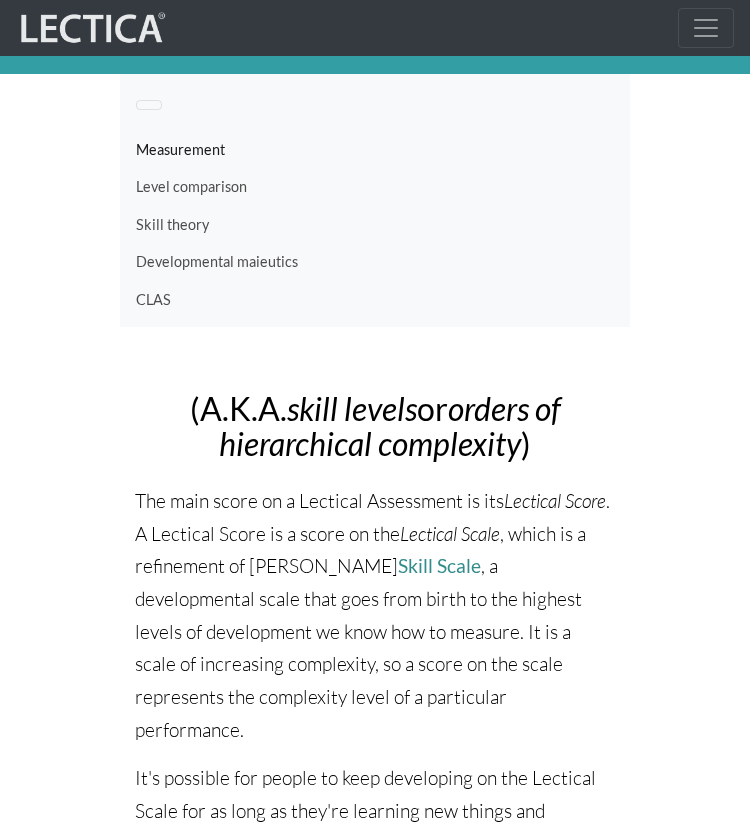 click on "Measurement" at bounding box center [375, 150] 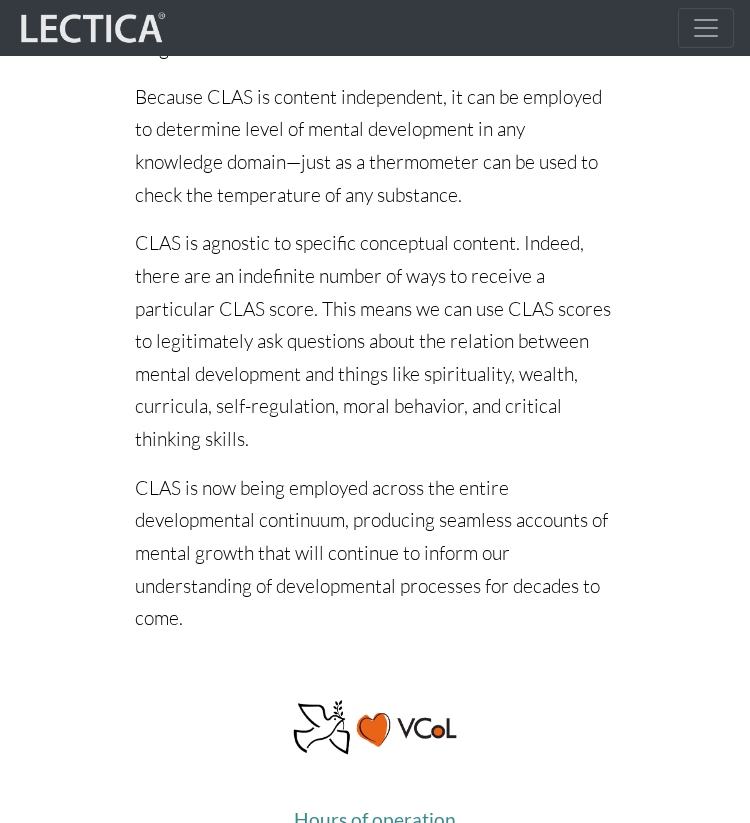 scroll, scrollTop: 2983, scrollLeft: 0, axis: vertical 